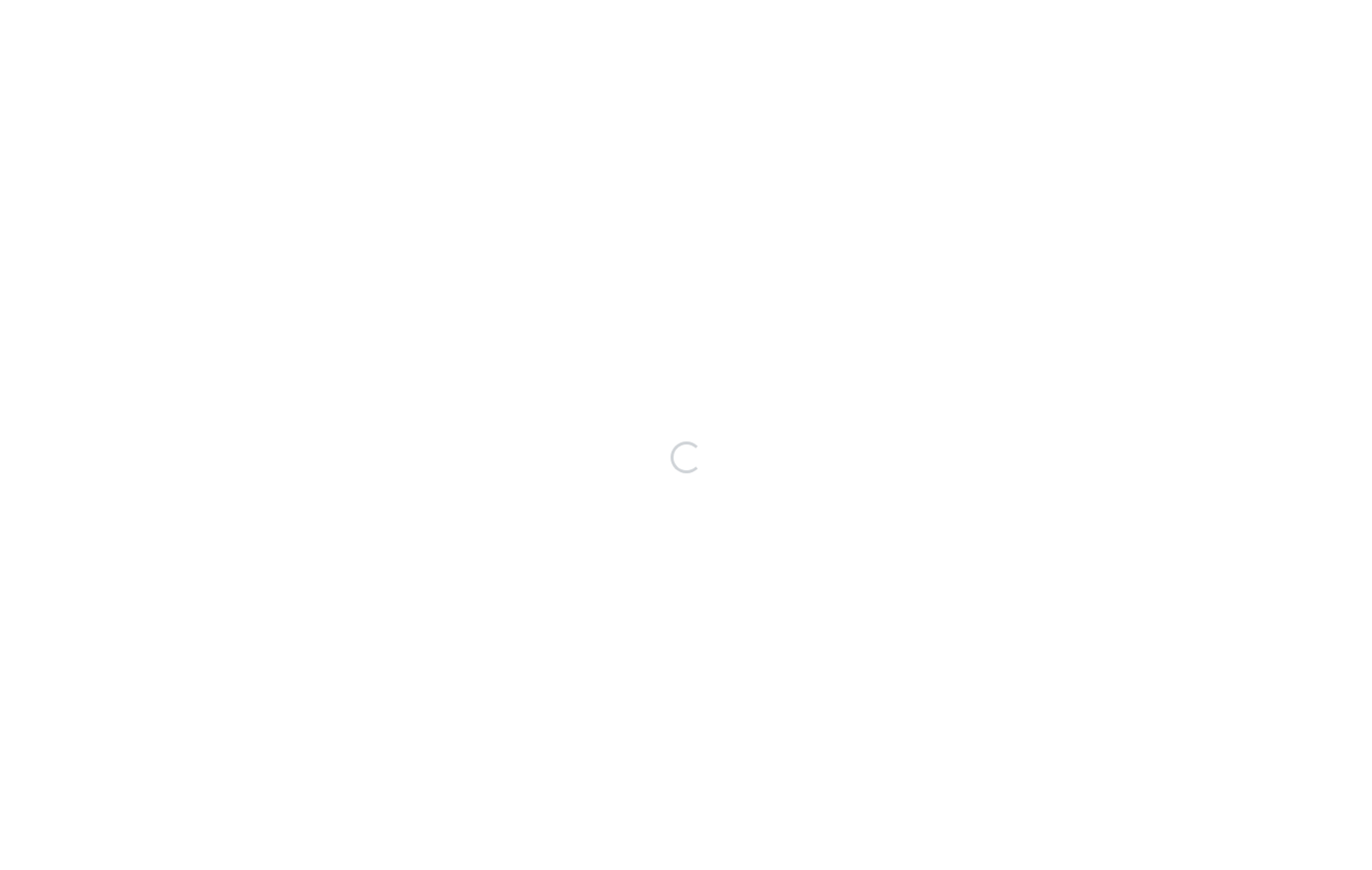 scroll, scrollTop: 0, scrollLeft: 0, axis: both 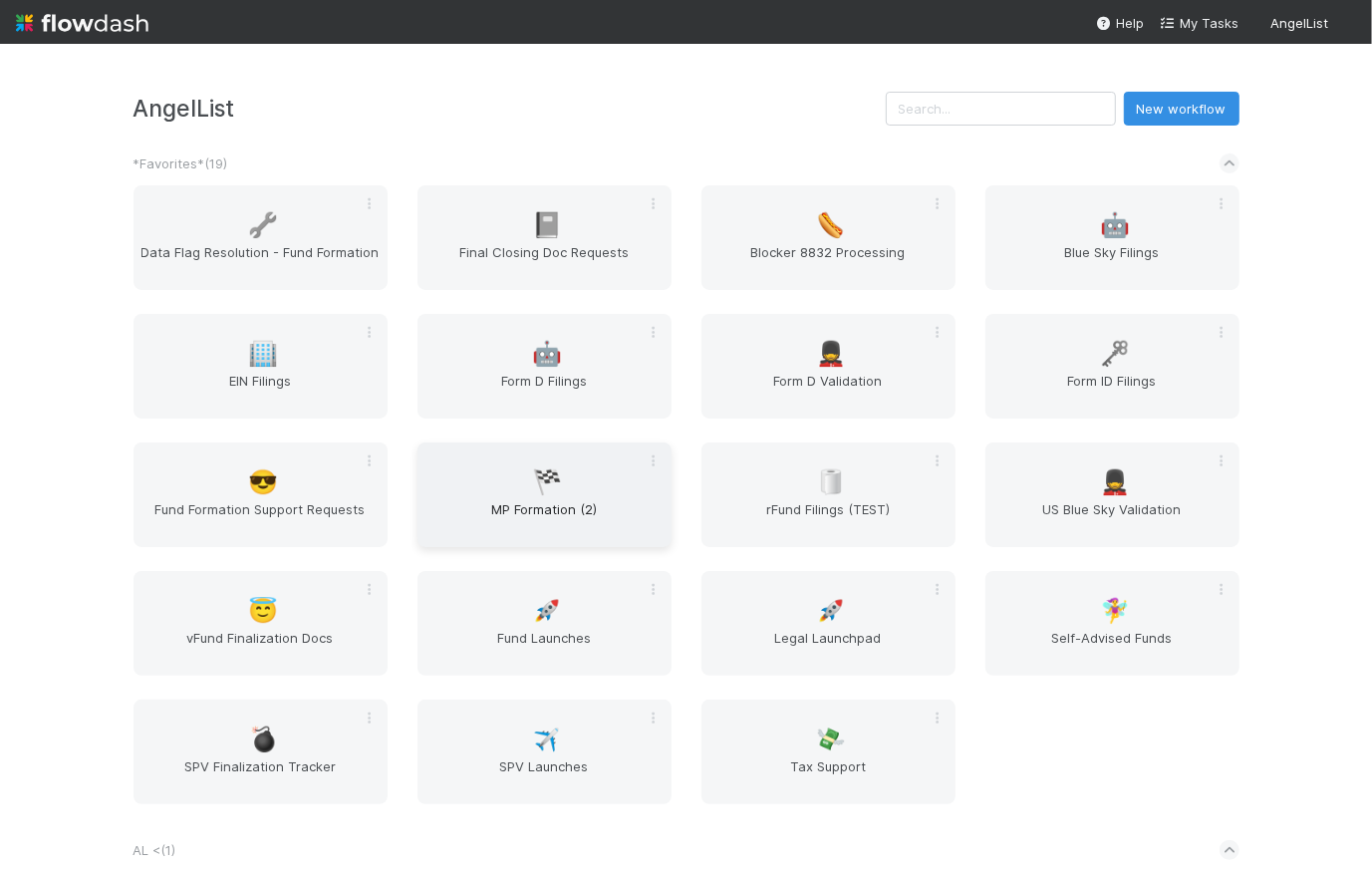 click on "MP Formation (2)" at bounding box center (544, 519) 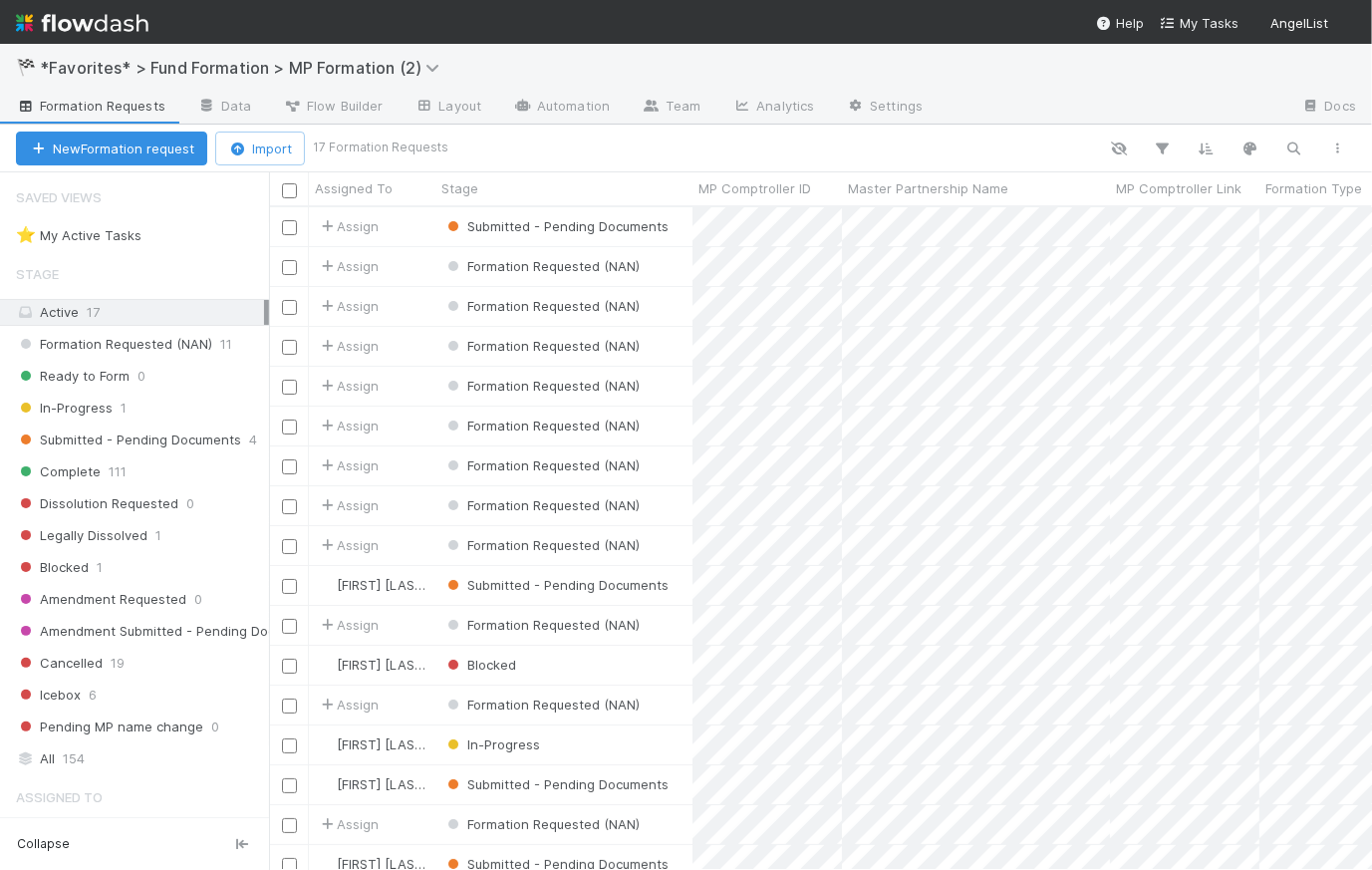 scroll, scrollTop: 14, scrollLeft: 14, axis: both 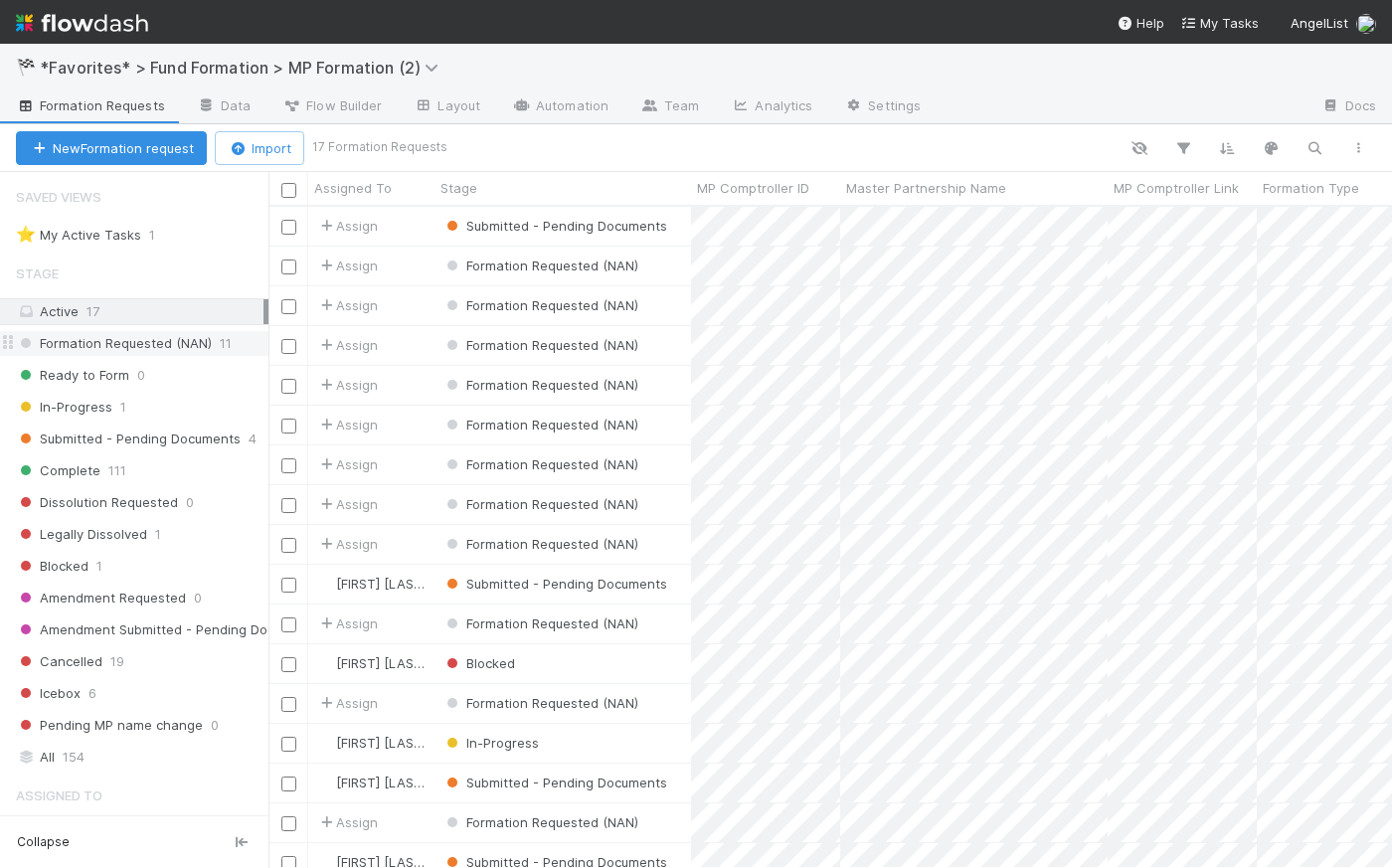 click on "Formation Requested (NAN)" at bounding box center (113, 343) 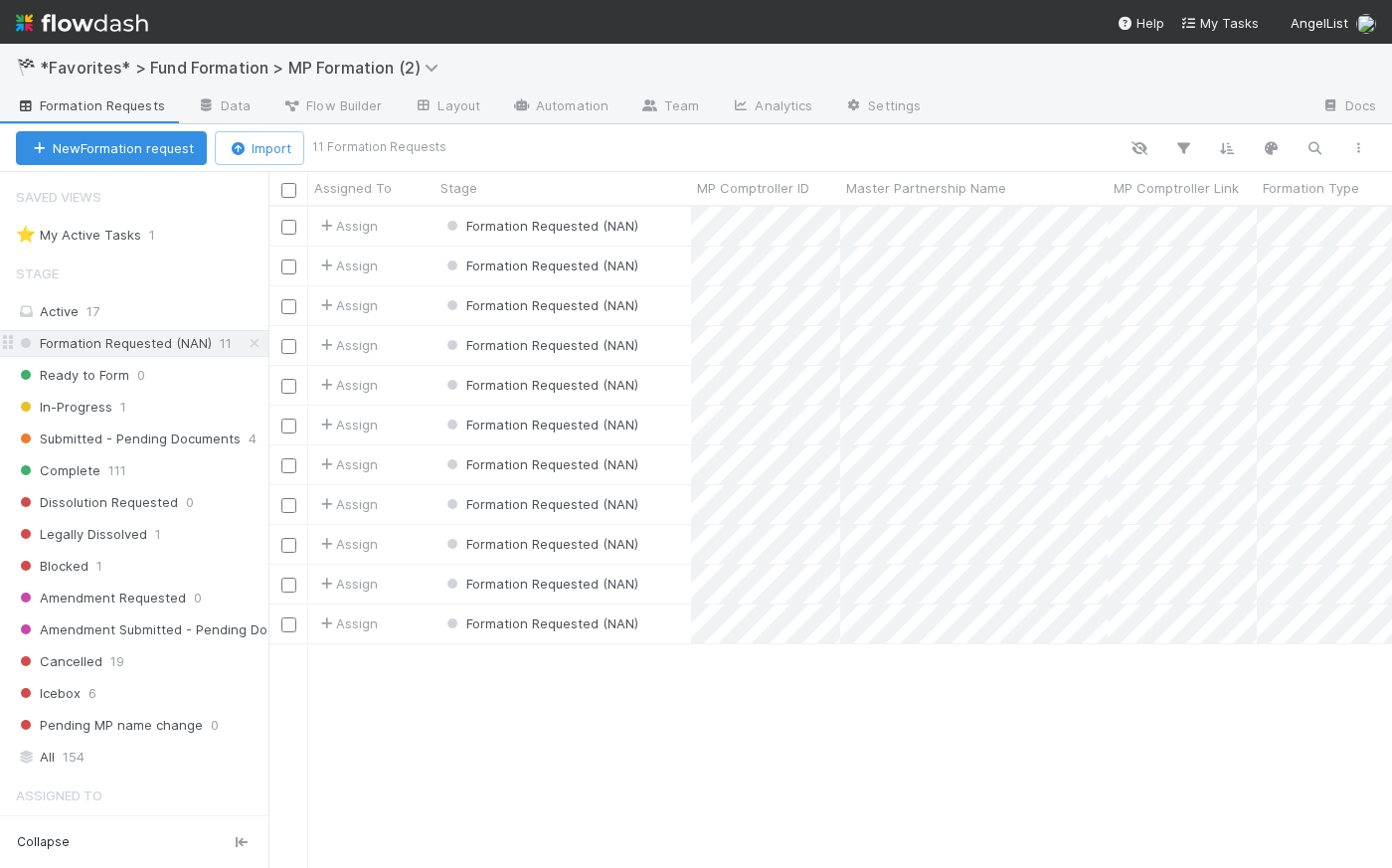 scroll, scrollTop: 14, scrollLeft: 14, axis: both 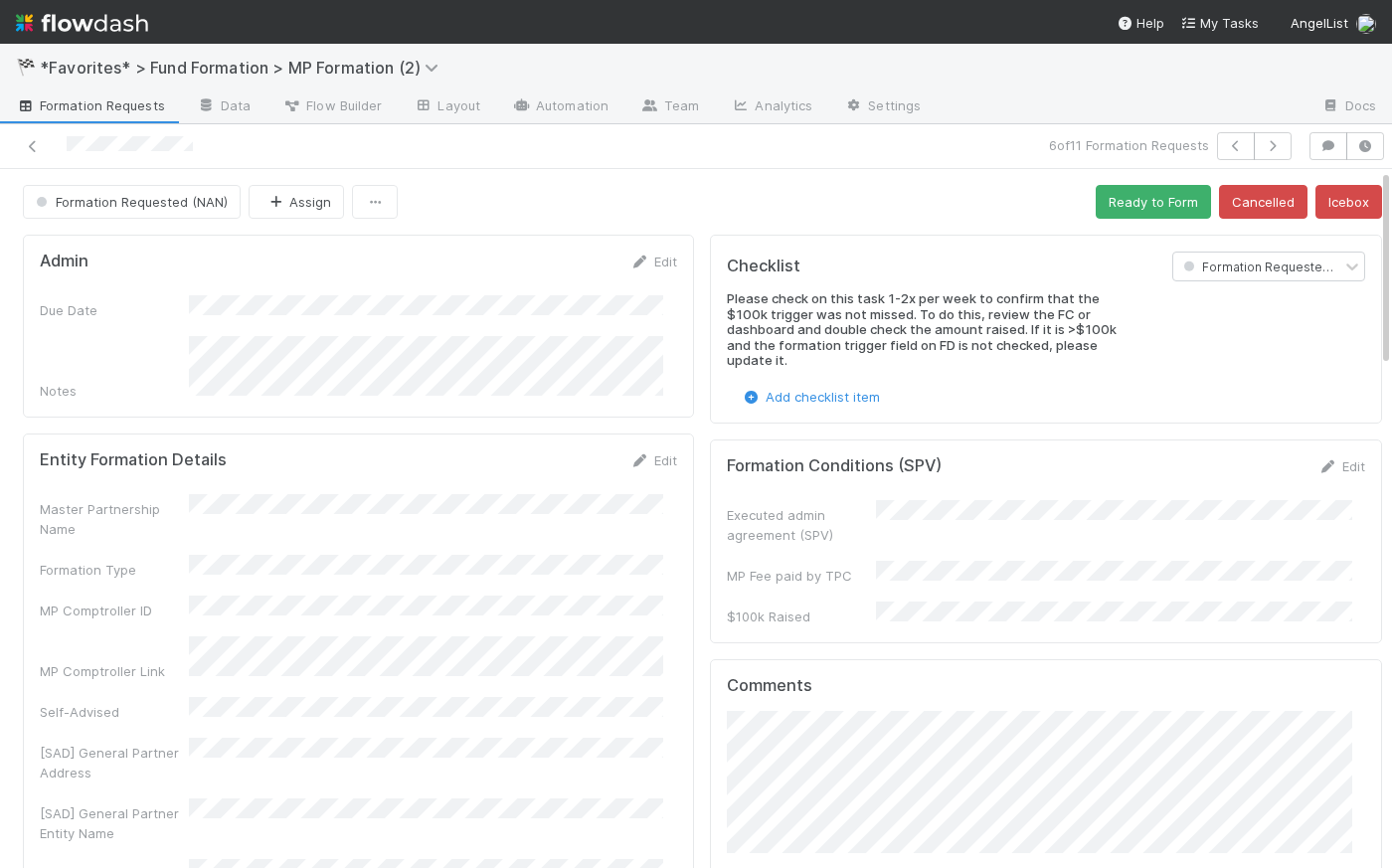 click on "Formation Requested (NAN) Assign Ready to Form Cancelled Icebox" at bounding box center [702, 202] 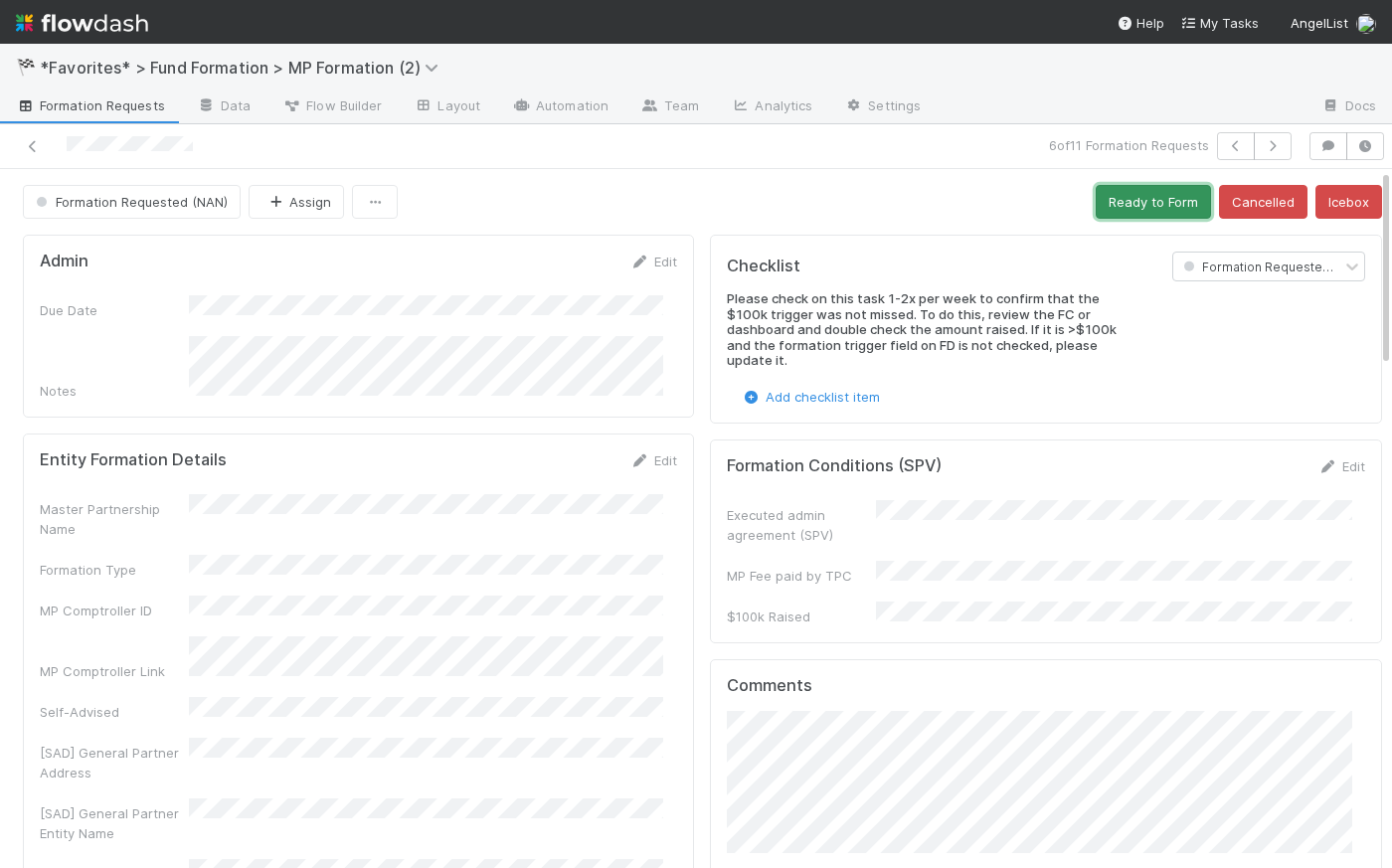 click on "Ready to Form" at bounding box center [1153, 202] 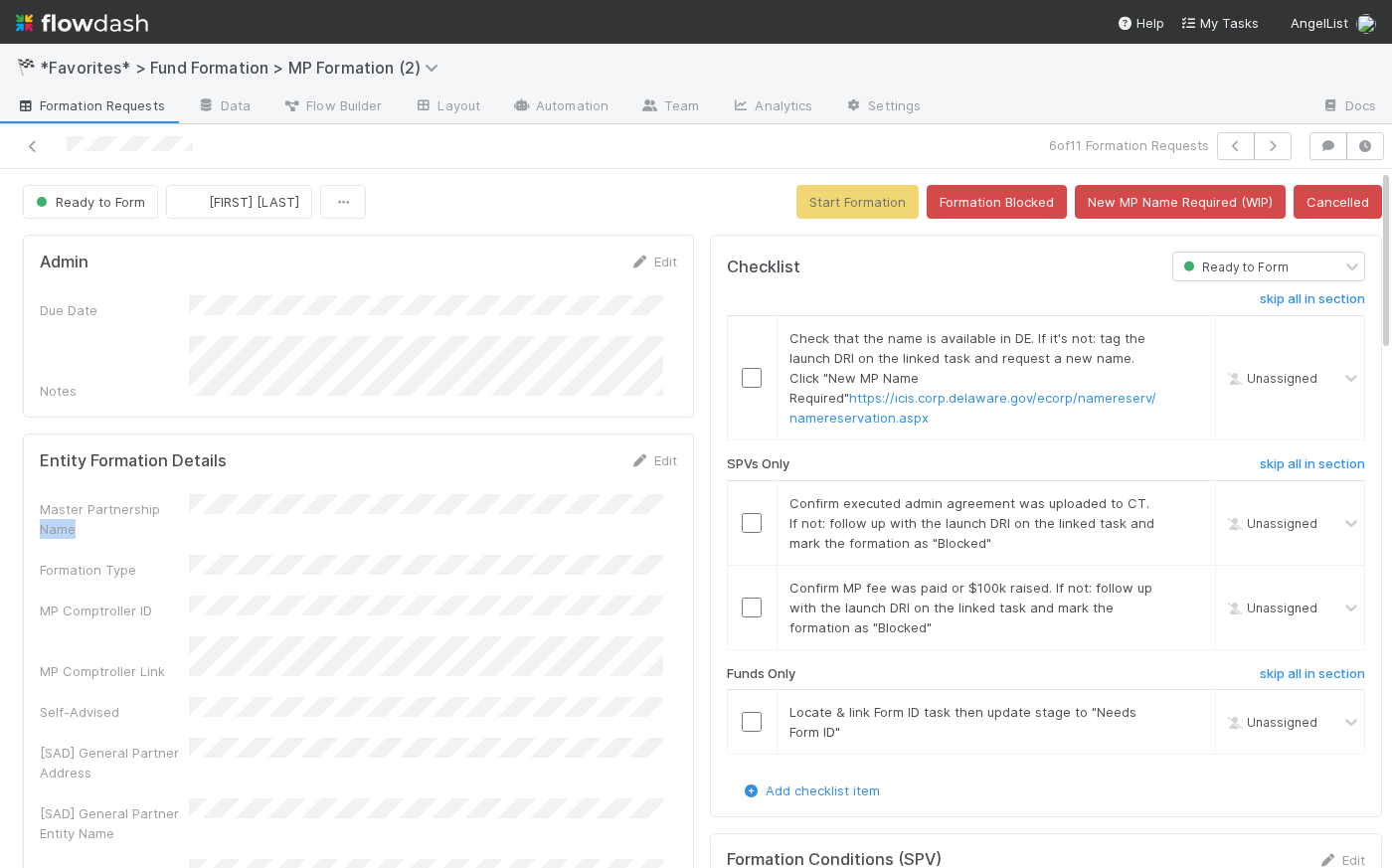 click on "Master Partnership Name" at bounding box center (358, 516) 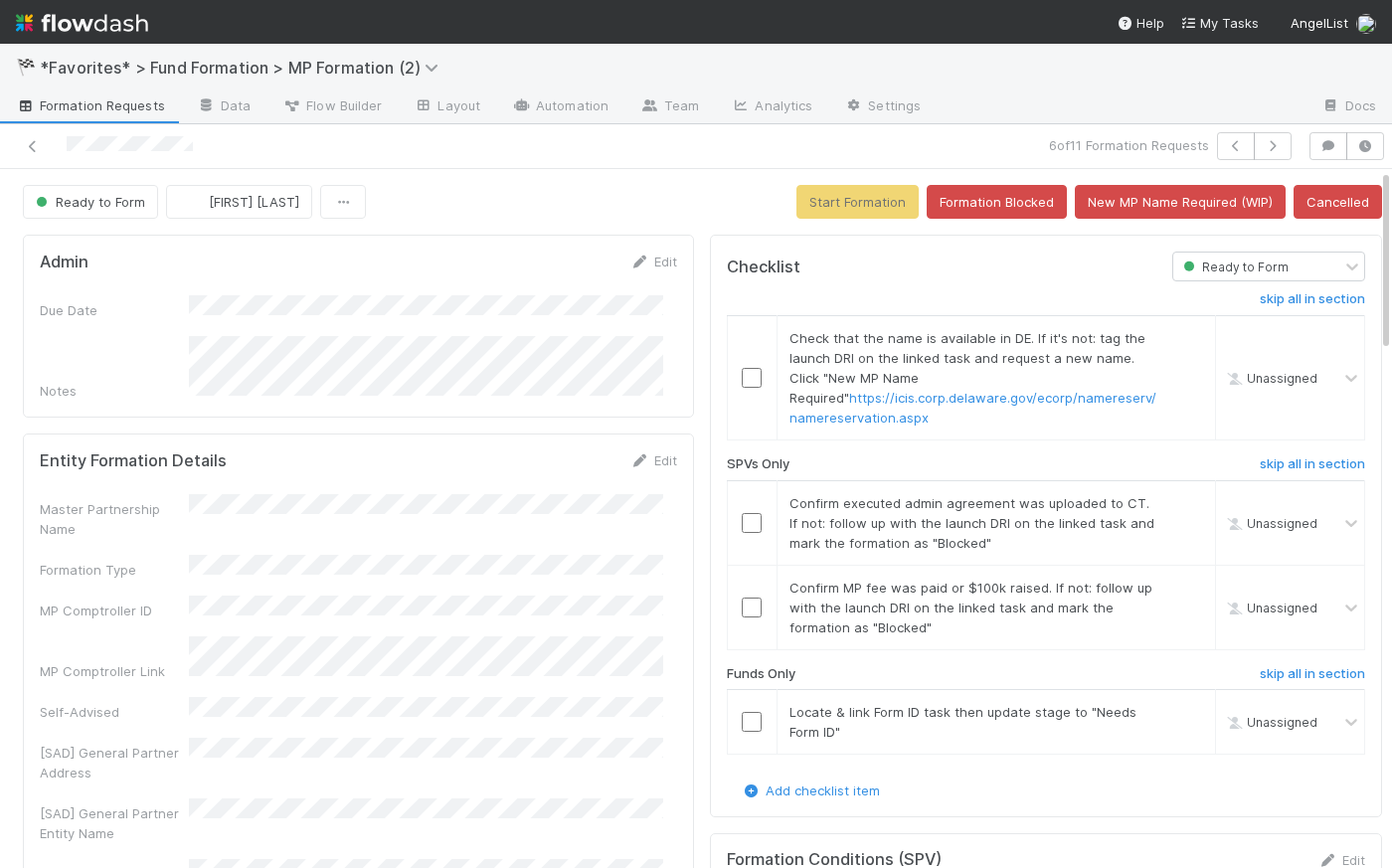 click on "Checklist    Ready to Form   skip all in section Check that the name is available in DE. If it's not: tag the launch DRI on the linked task and request a new name.  Click "New MP Name Required"  https://icis.corp.delaware.gov/ecorp/namereserv/namereservation.aspx Unassigned SPVs Only skip all in section Confirm executed admin agreement was uploaded to CT. If not: follow up with the launch DRI on the linked task and mark the formation as "Blocked" Unassigned Confirm MP fee was paid or $100k raised. If not: follow up with the launch DRI on the linked task and mark the formation as "Blocked"  Unassigned Funds Only skip all in section Locate & link Form ID task then update stage to "Needs Form ID" Unassigned Add checklist item Formation Conditions (SPV) Edit Executed admin agreement (SPV)  MP Fee paid by TPC  $100k Raised  Master Partnership CT Comments Attach files: Choose or drag and drop file(s) Add Comment General Partner Treasury Search Activity Log Undo Last Action Export as CSV 8/1/25, 10:17:11 PM GMT+1" at bounding box center [1046, 1595] 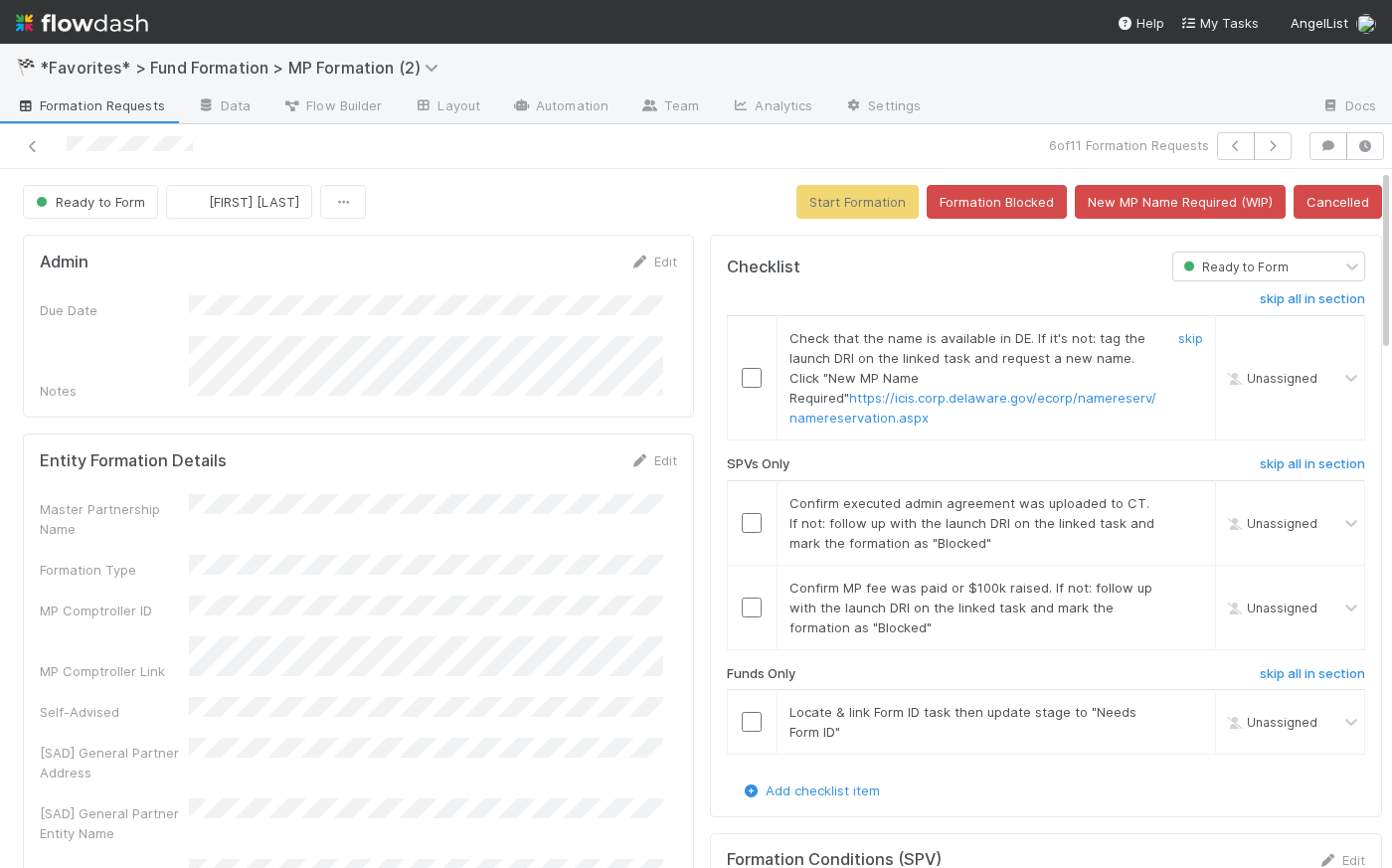 click at bounding box center [752, 378] 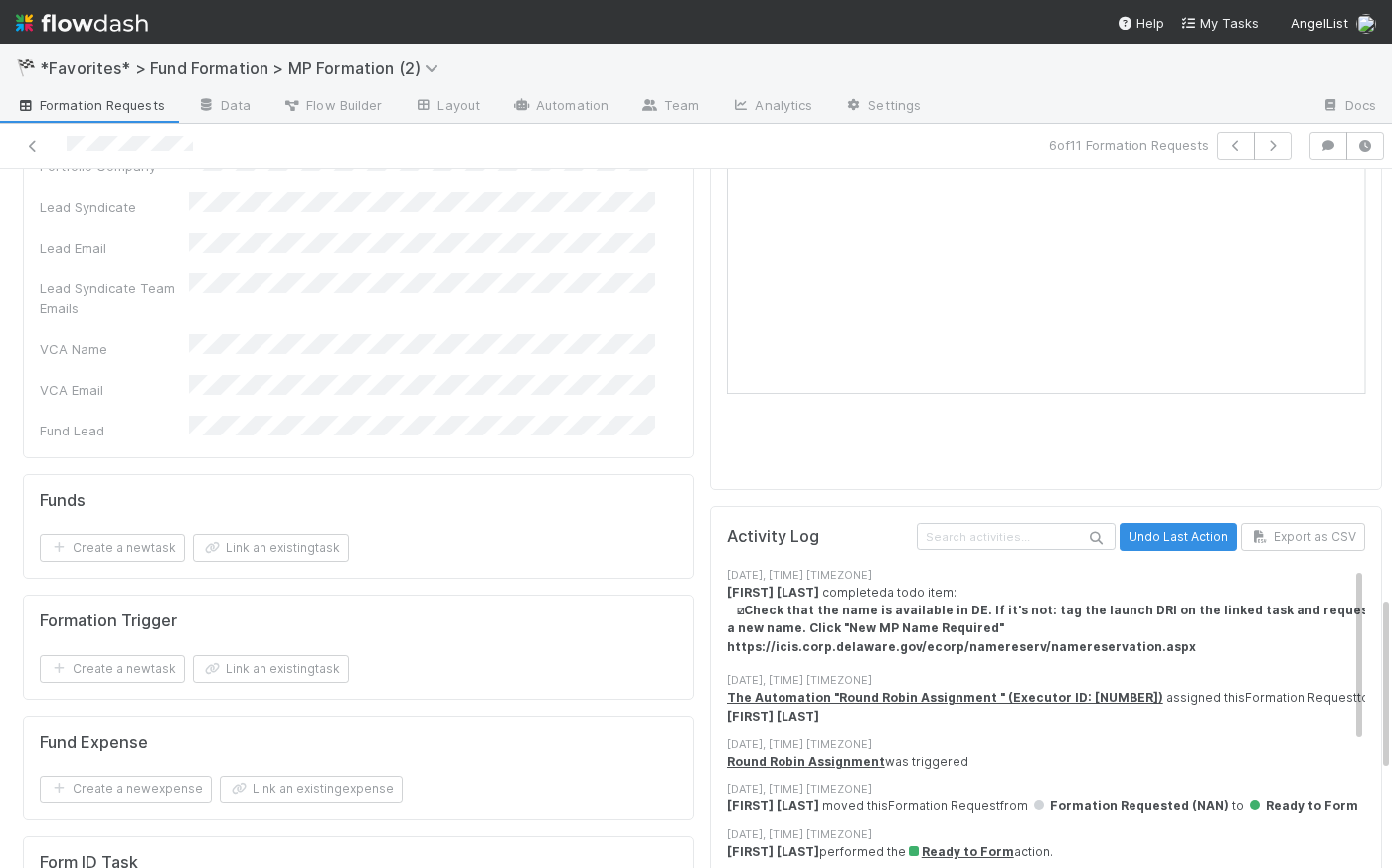 scroll, scrollTop: 2078, scrollLeft: 0, axis: vertical 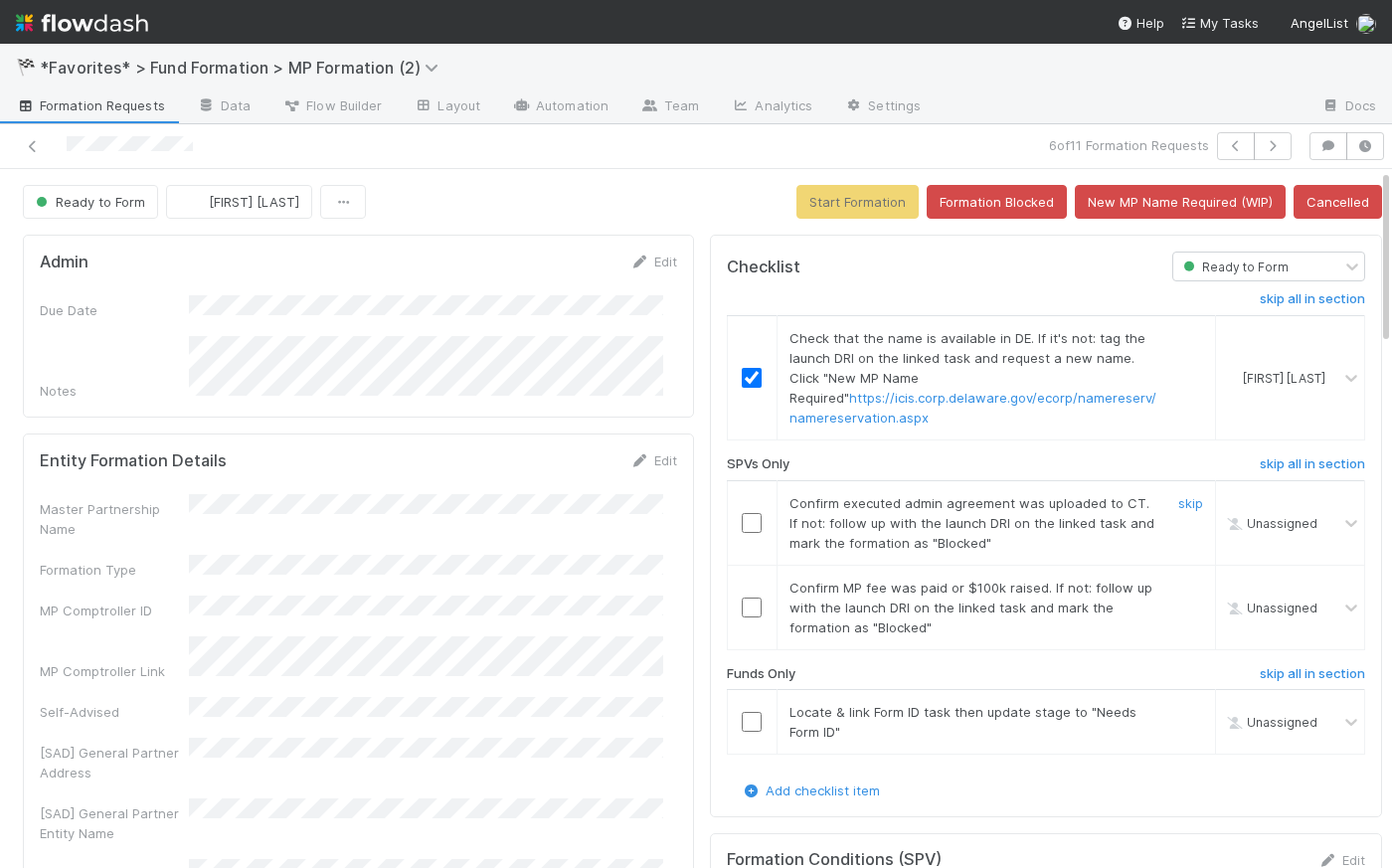 click at bounding box center [752, 523] 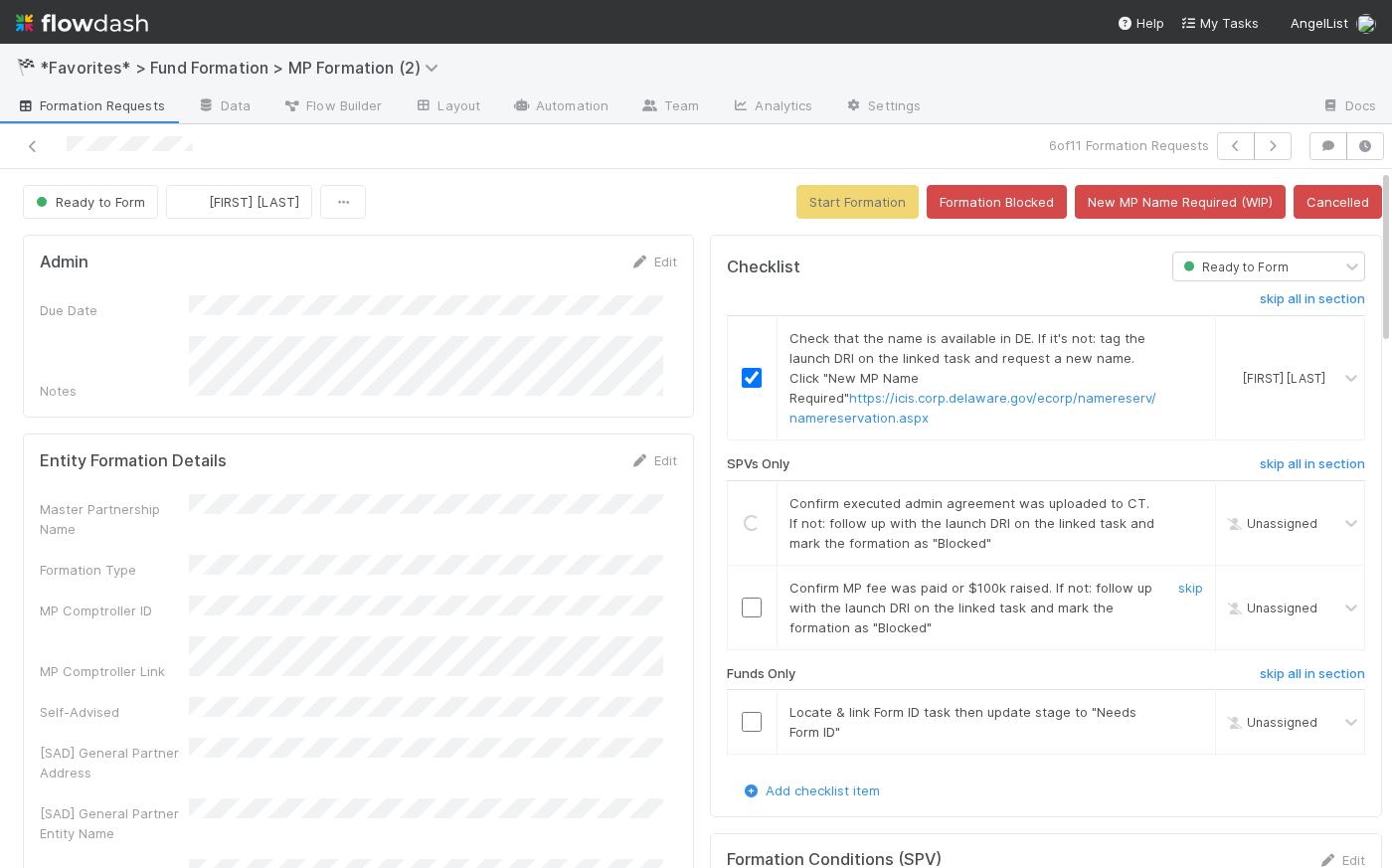 click at bounding box center [752, 608] 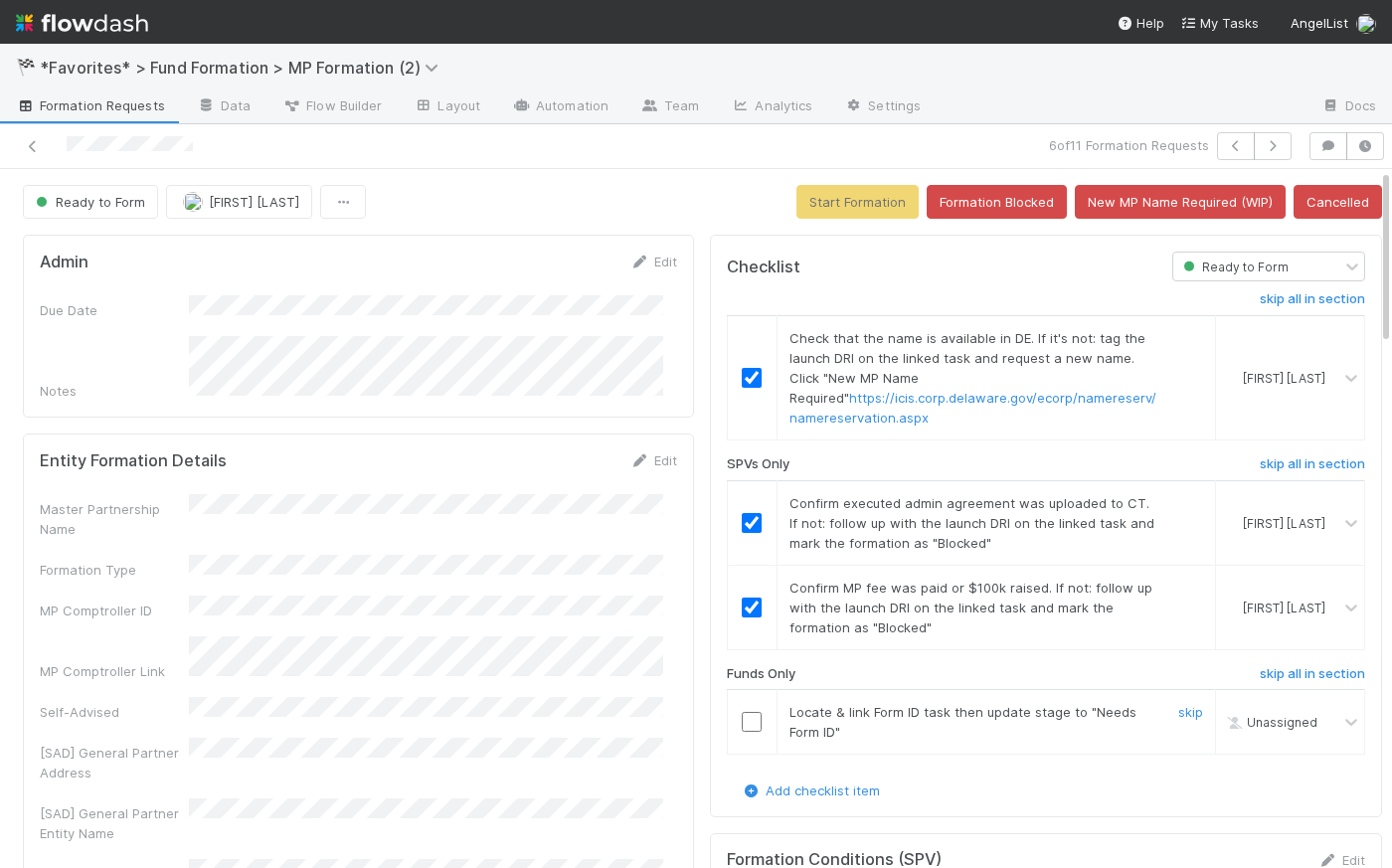 click at bounding box center [752, 722] 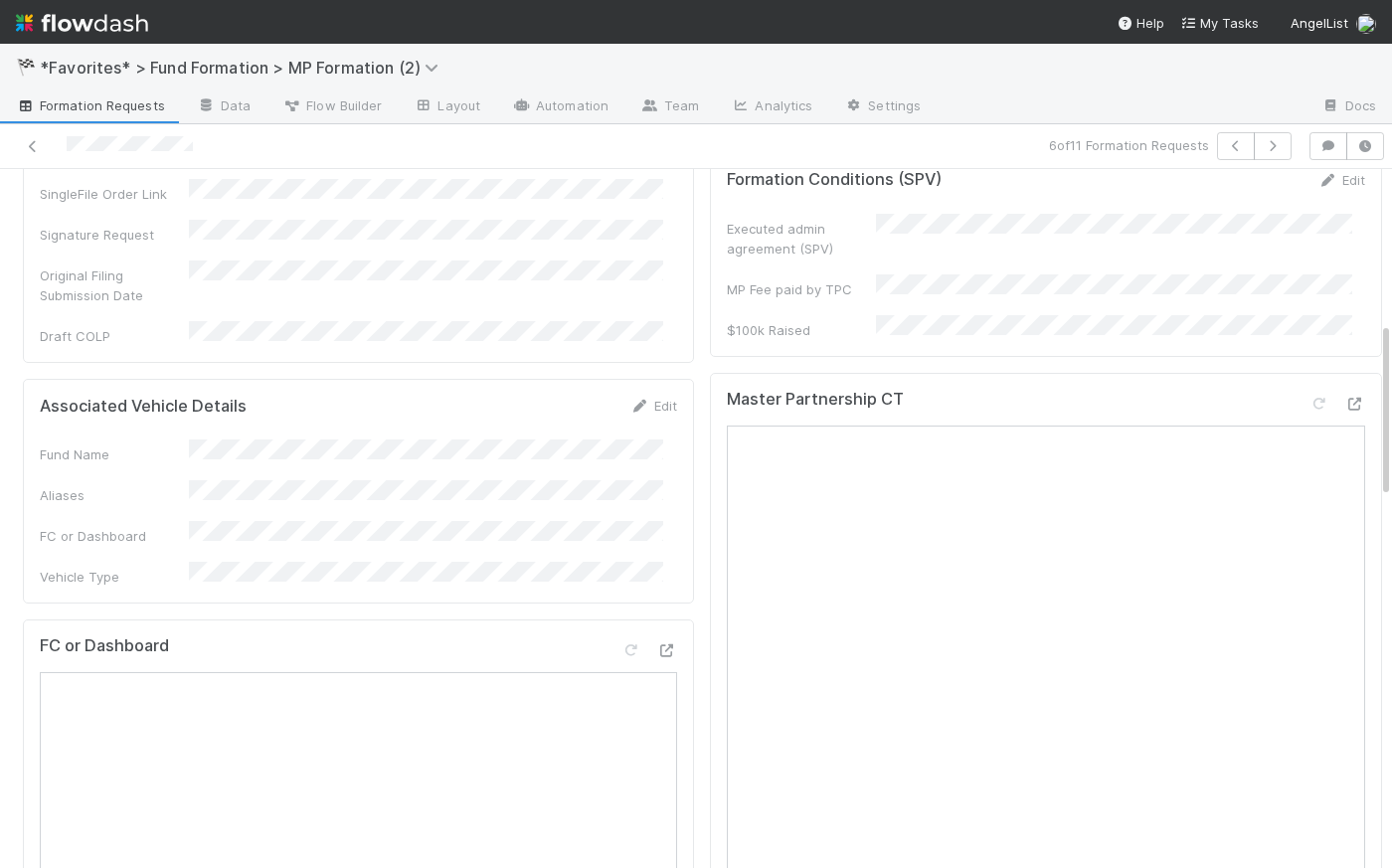 scroll, scrollTop: 0, scrollLeft: 0, axis: both 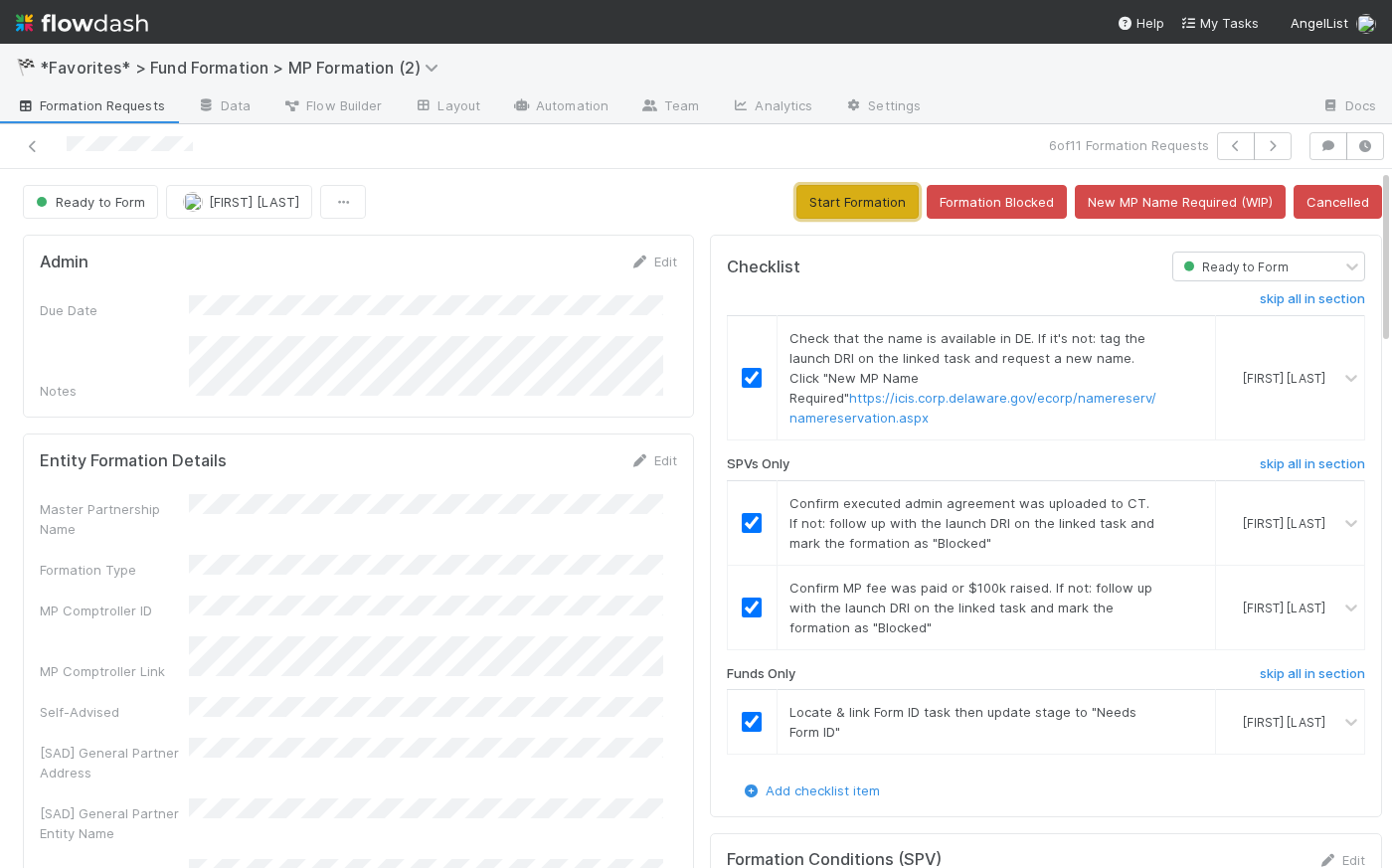 click on "Start Formation" at bounding box center (857, 202) 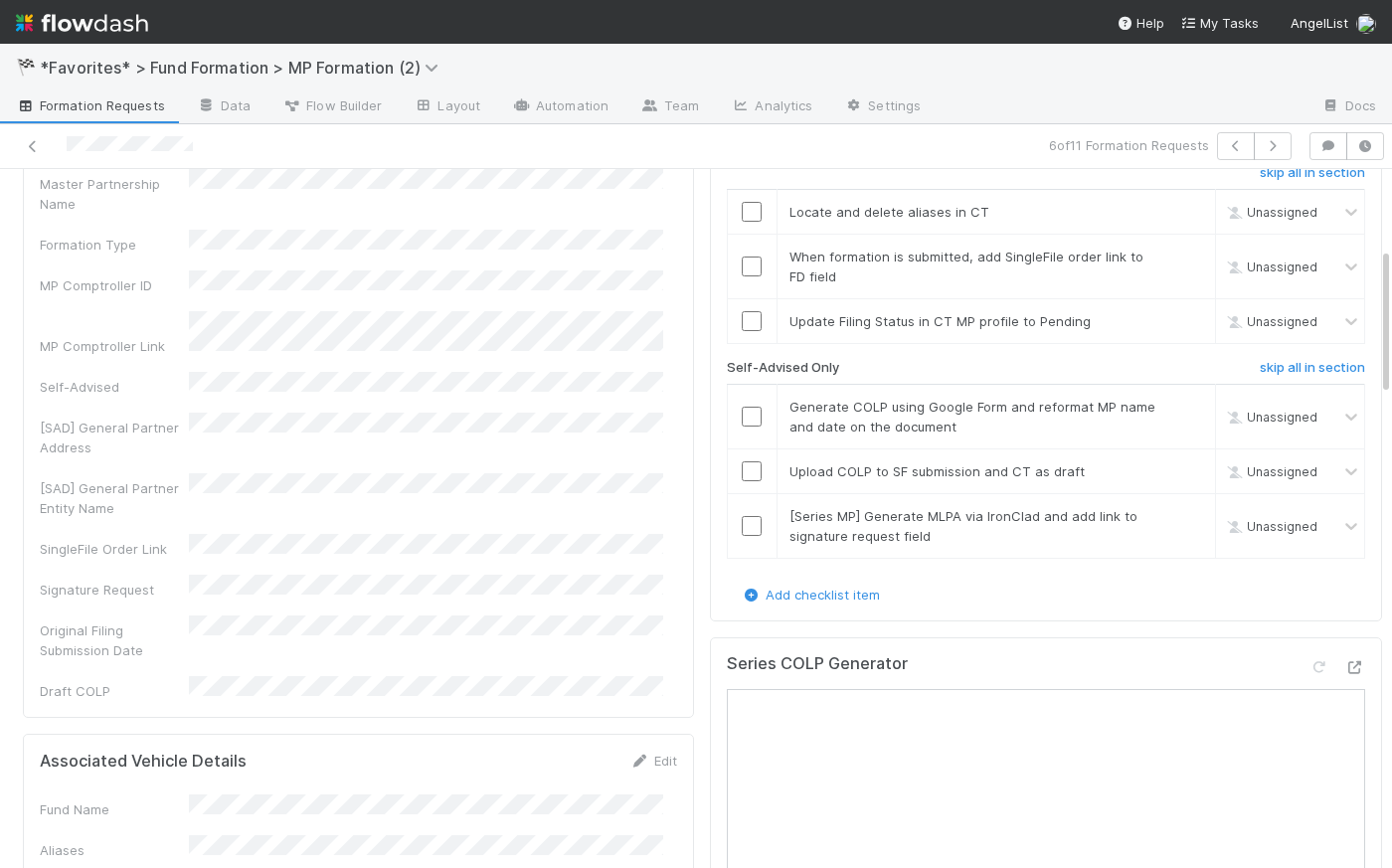 scroll, scrollTop: 233, scrollLeft: 0, axis: vertical 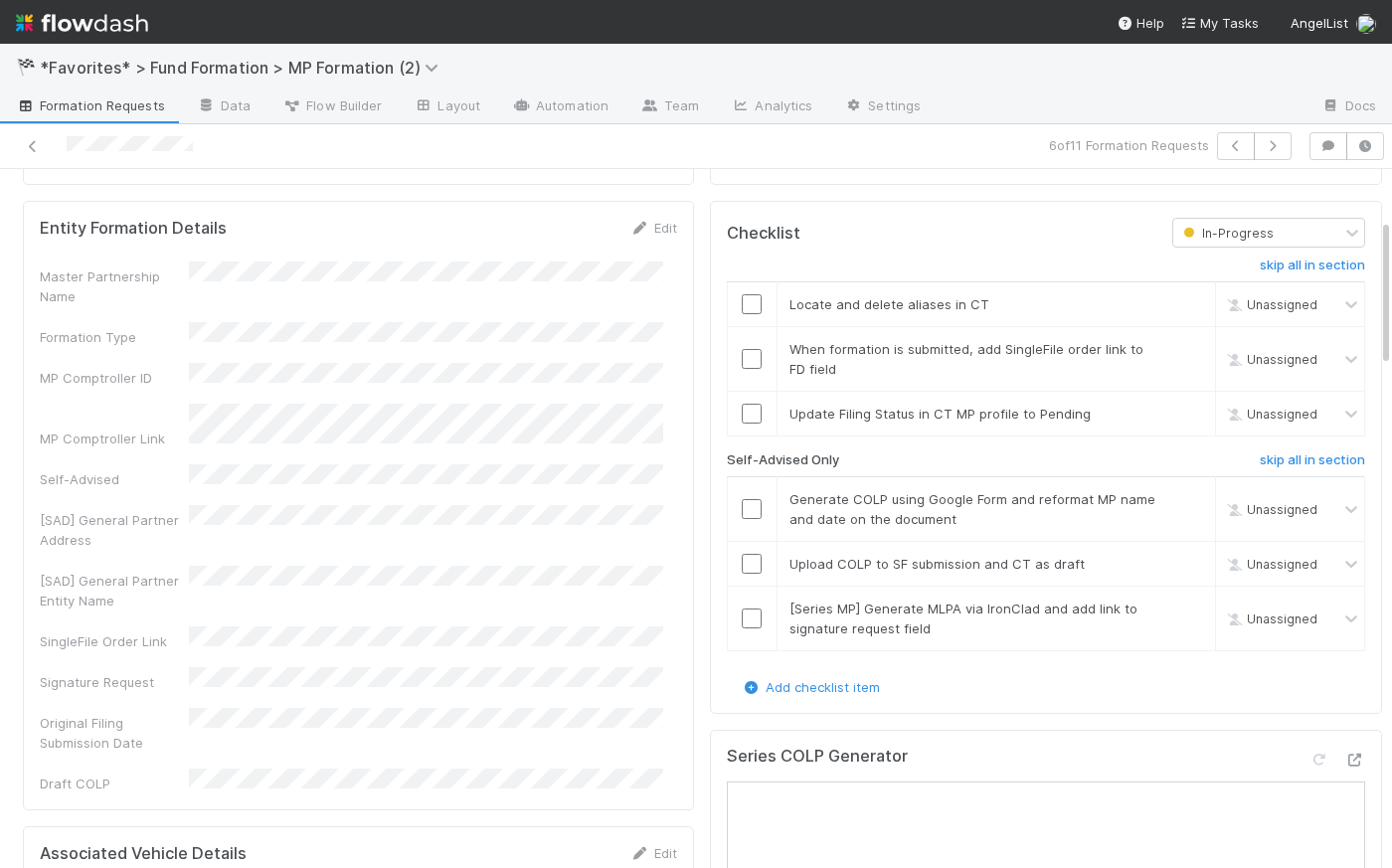 click on "Entity Formation Details  Edit Master Partnership Name  Formation Type  MP Comptroller ID  MP Comptroller Link   Self-Advised  [SAD] General Partner Address  [SAD] General Partner Entity Name  SingleFile Order Link   Signature Request   Original Filing Submission Date  Draft COLP" at bounding box center [358, 505] 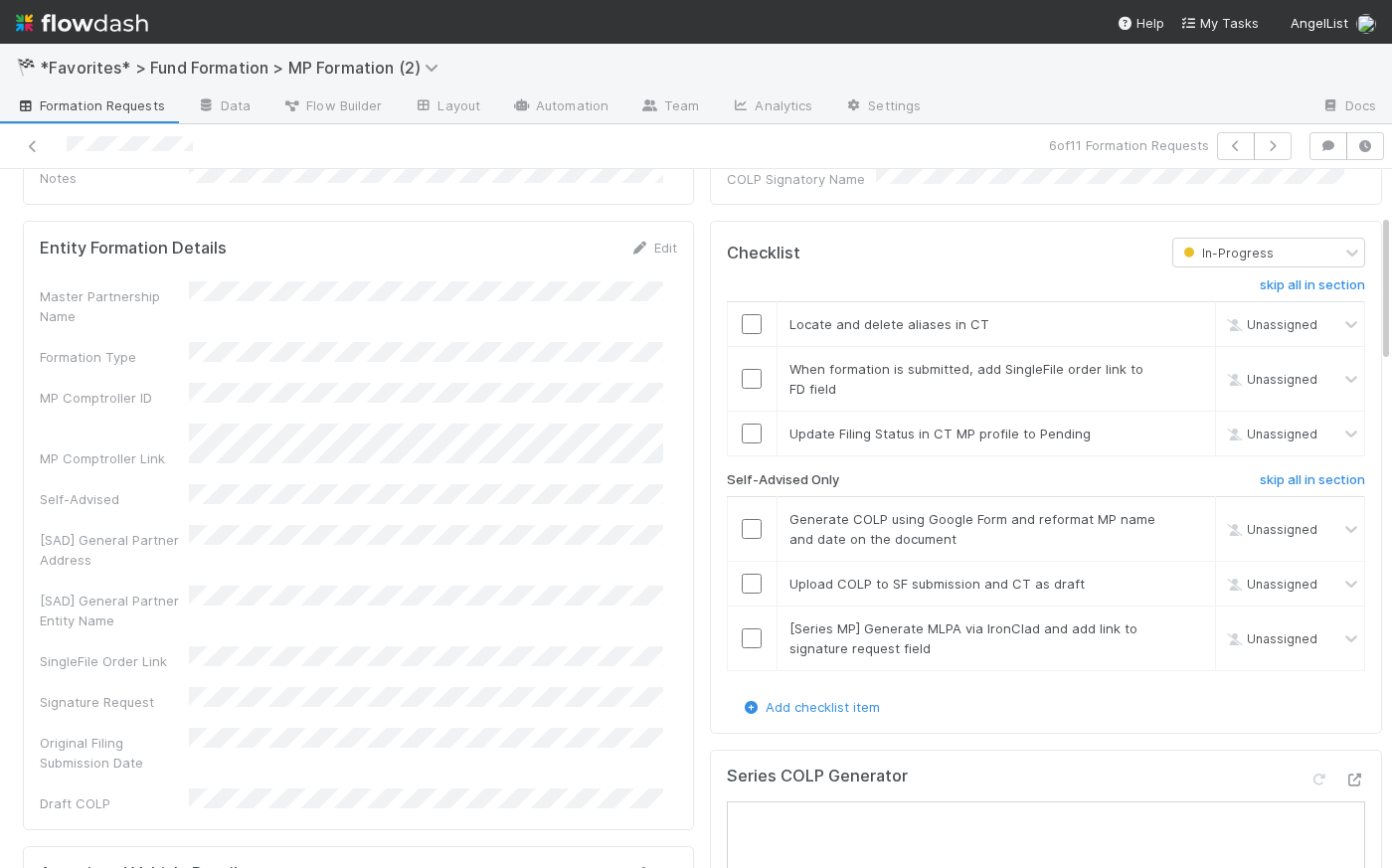 scroll, scrollTop: 0, scrollLeft: 0, axis: both 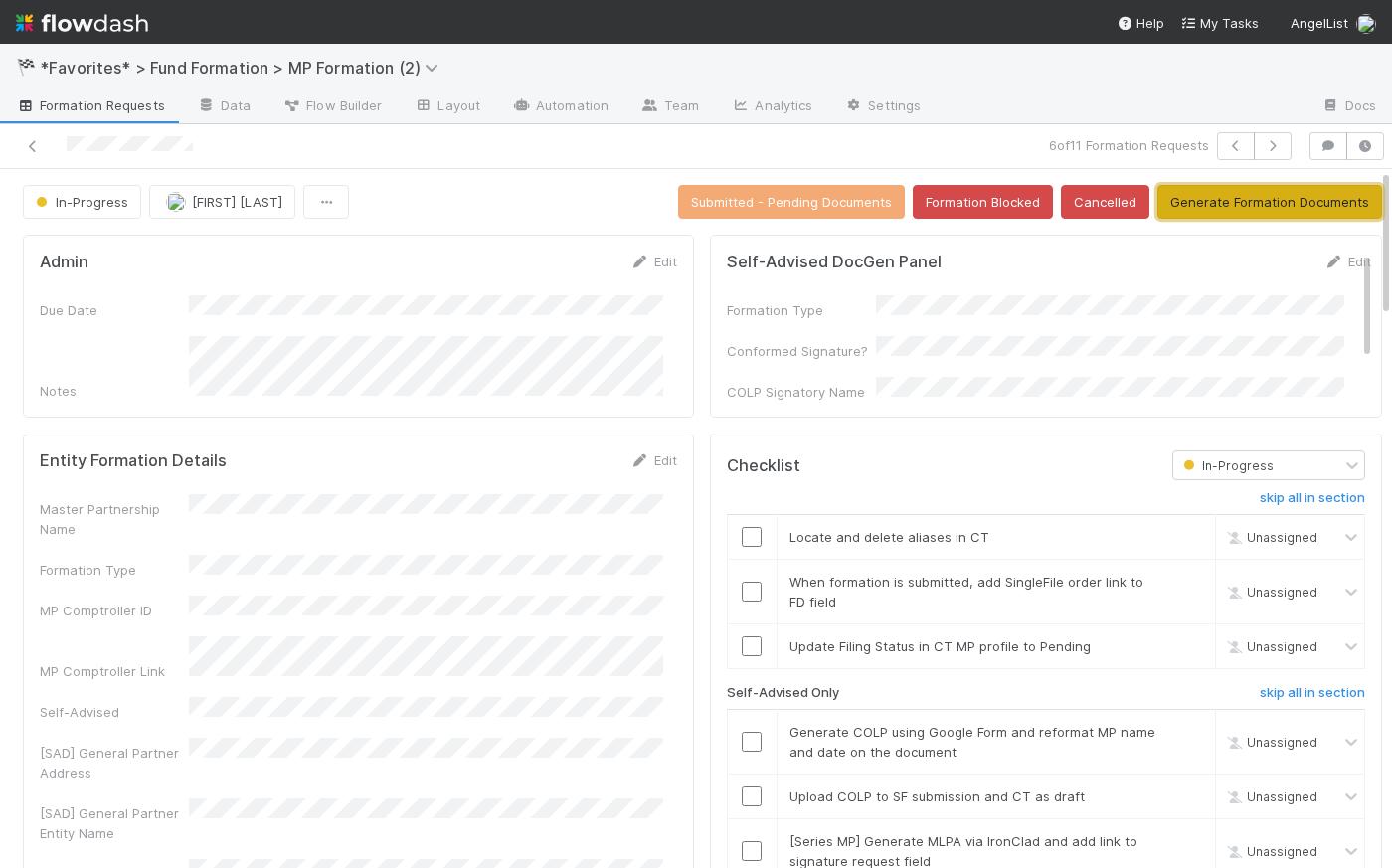 click on "Generate Formation Documents" at bounding box center [1270, 202] 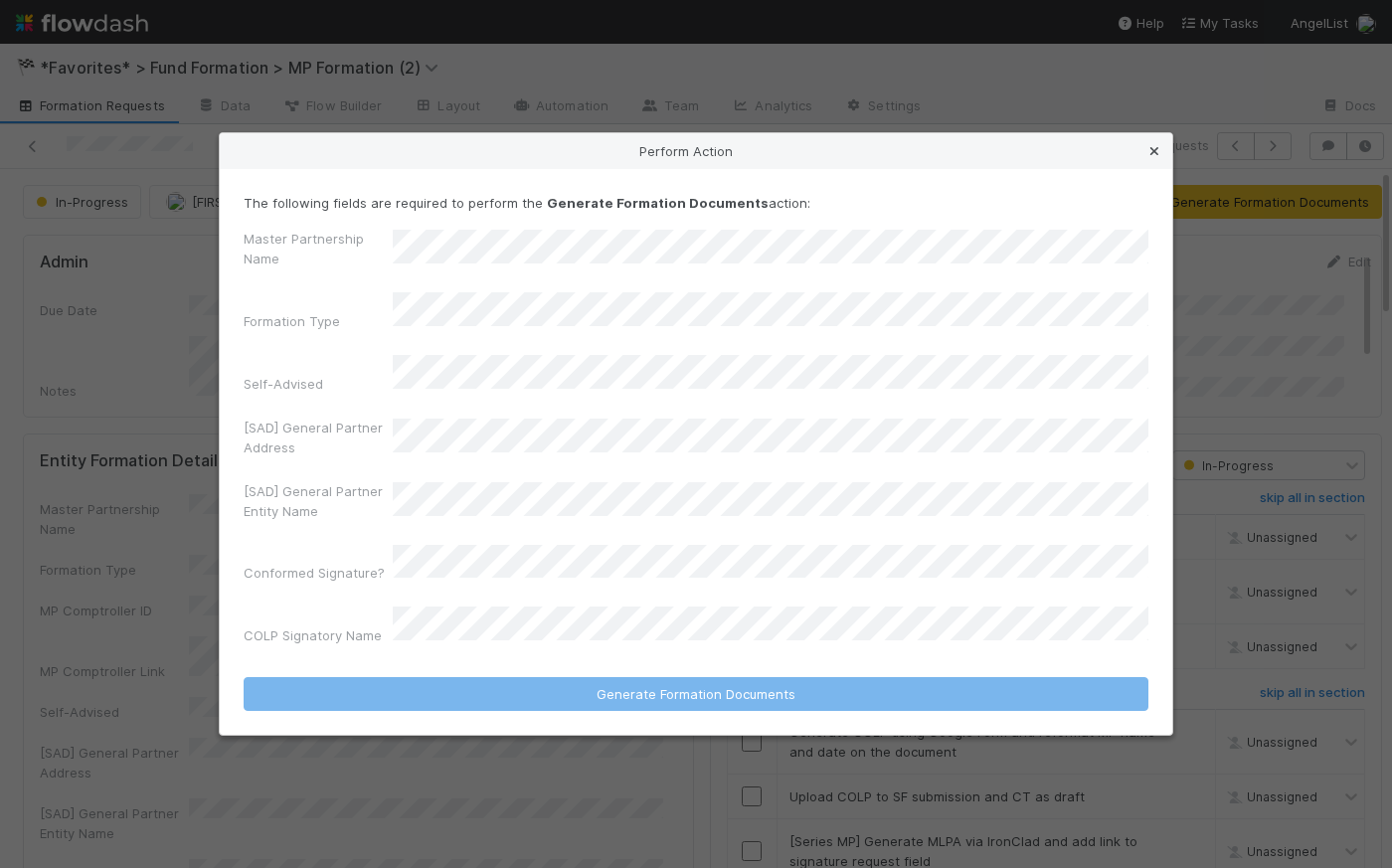 click at bounding box center (1154, 151) 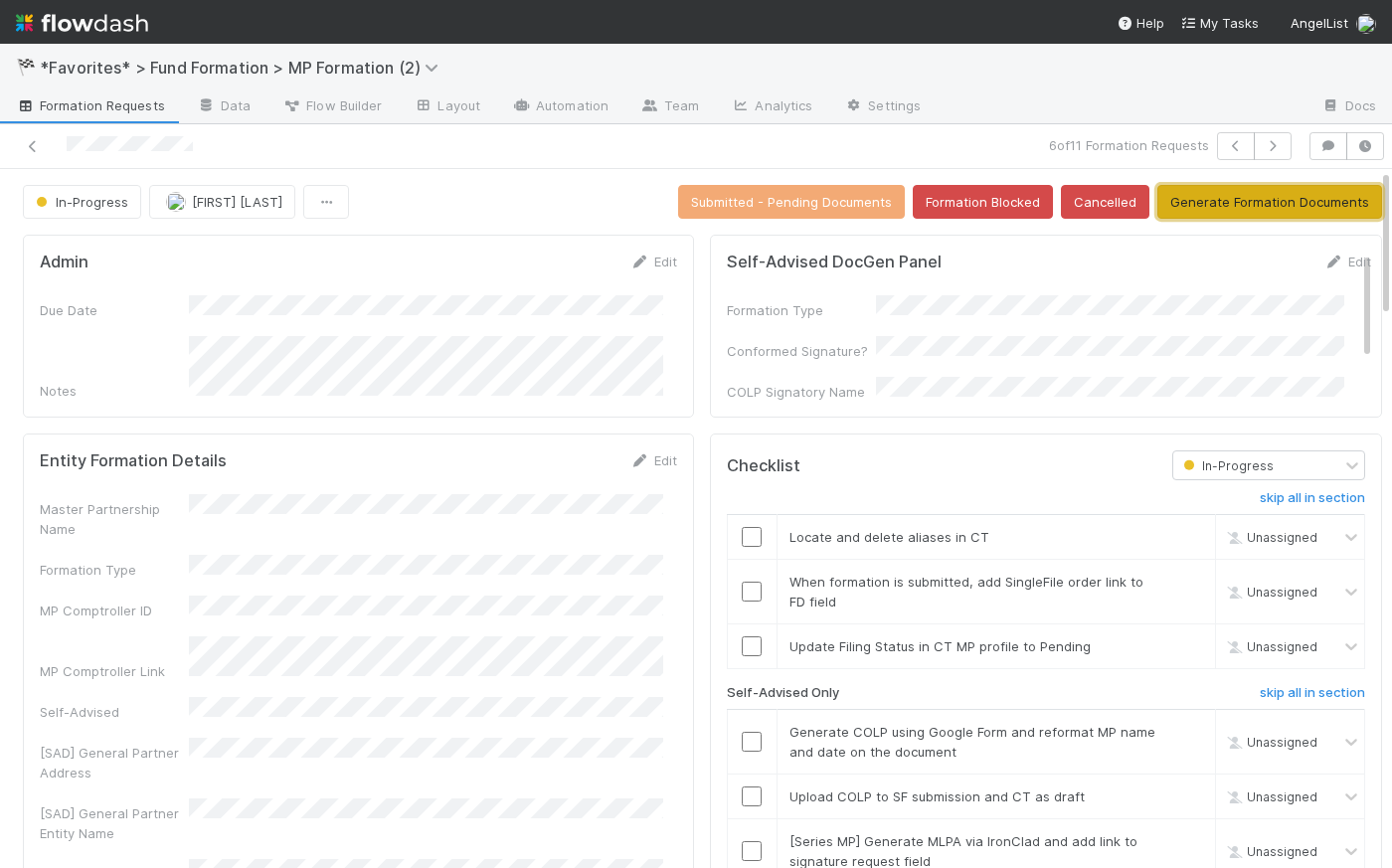 click on "Generate Formation Documents" at bounding box center [1270, 202] 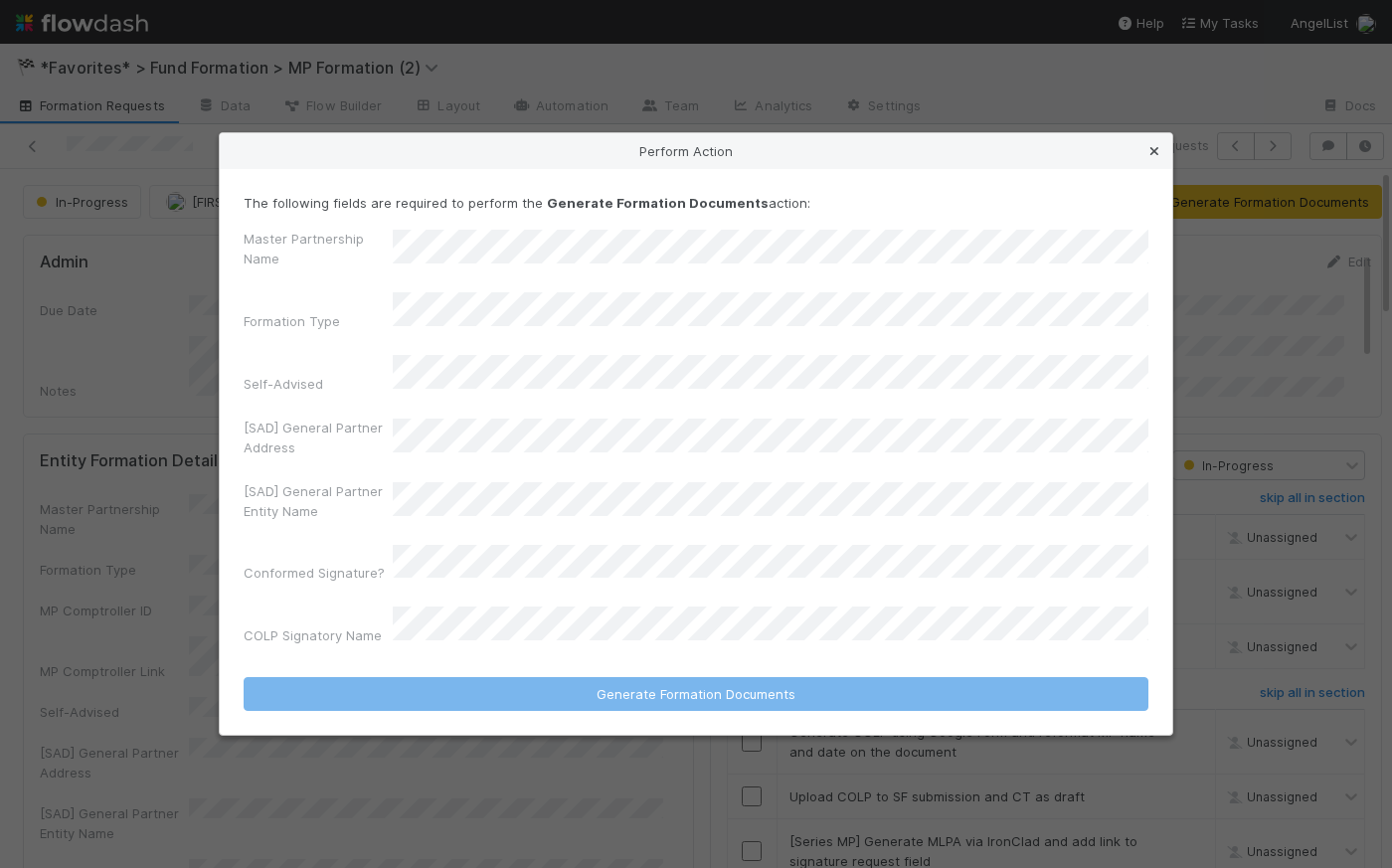 click at bounding box center [1154, 151] 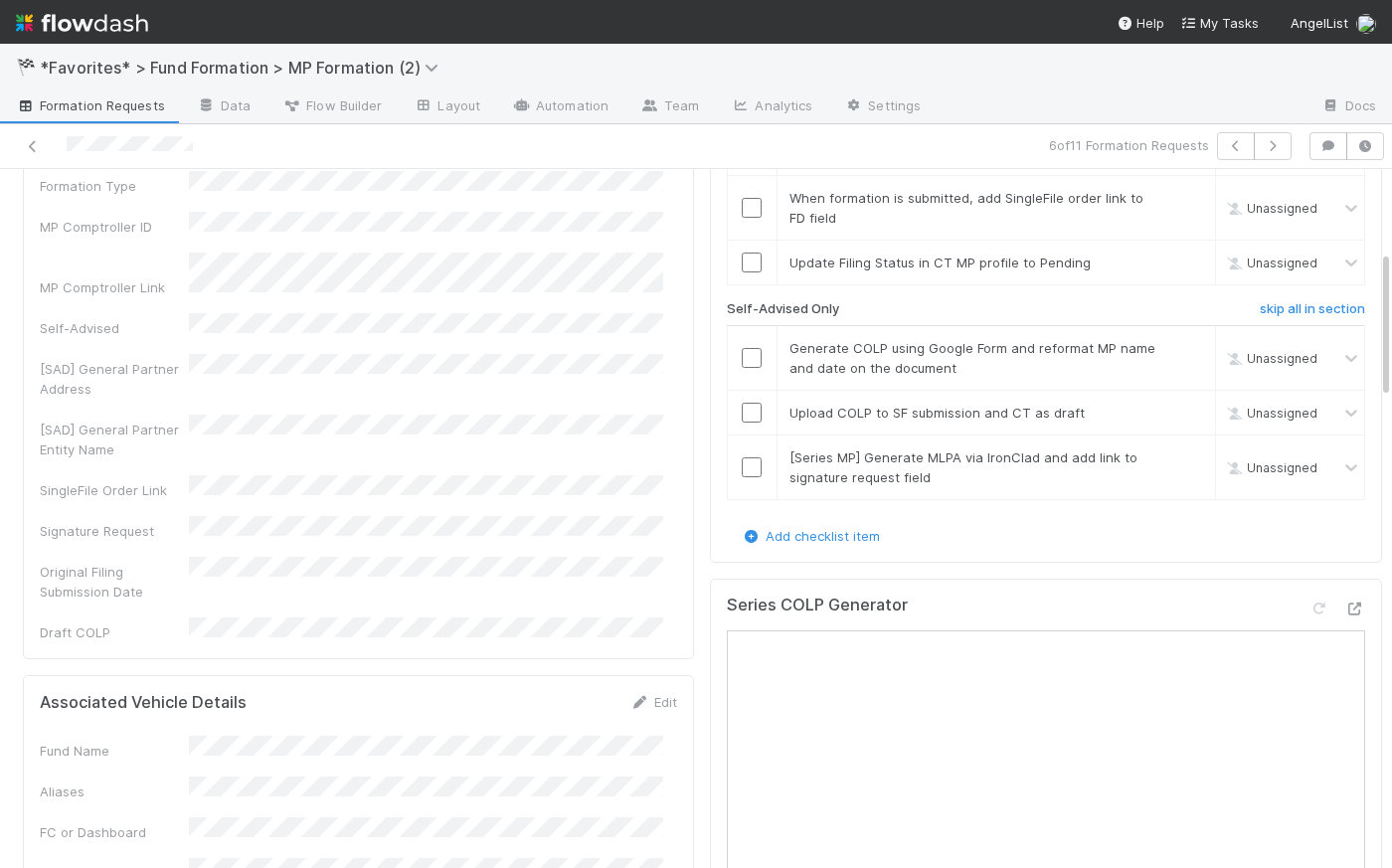 scroll, scrollTop: 0, scrollLeft: 0, axis: both 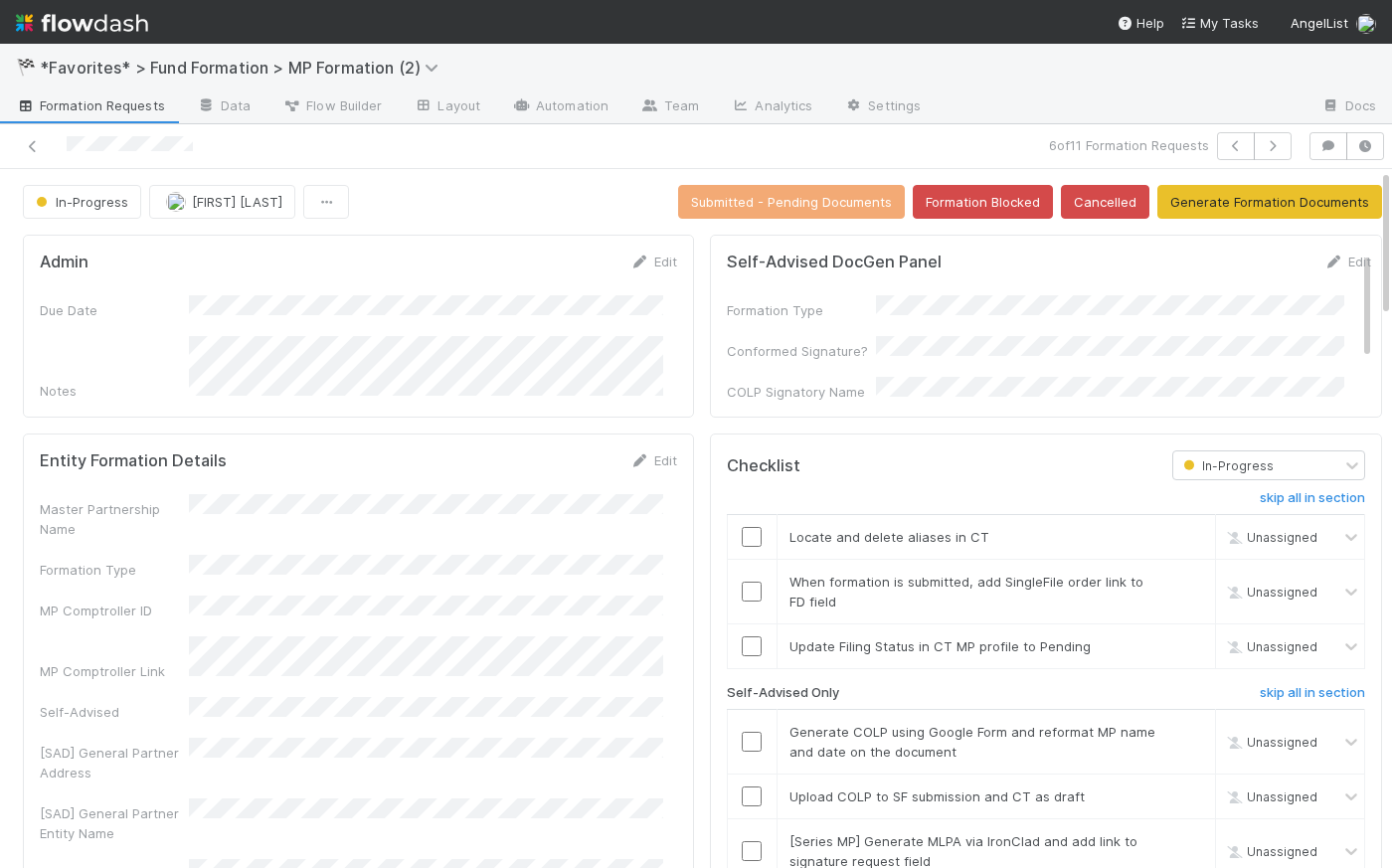 click on "Entity Formation Details  Edit" at bounding box center [358, 460] 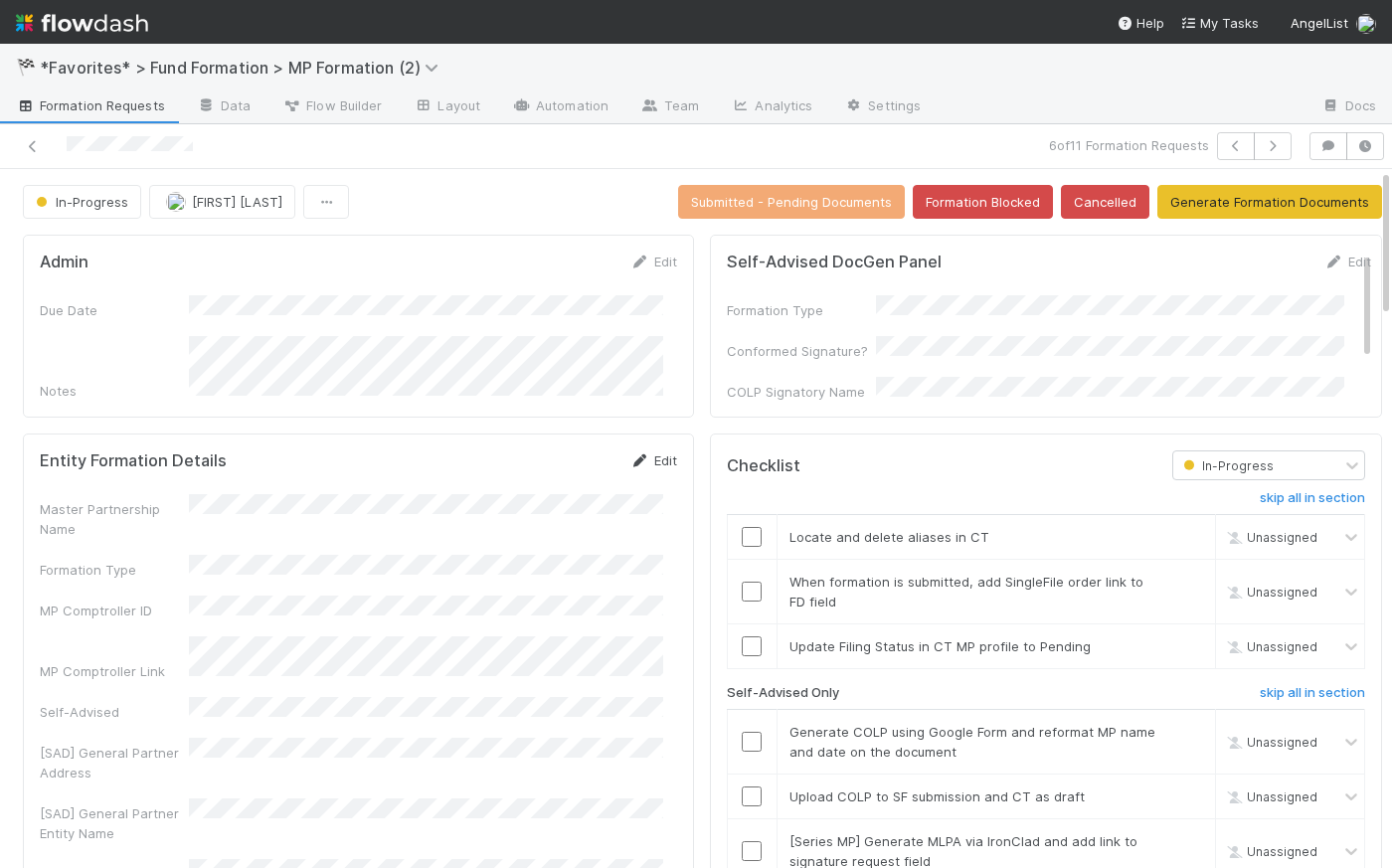 click on "Edit" at bounding box center (653, 460) 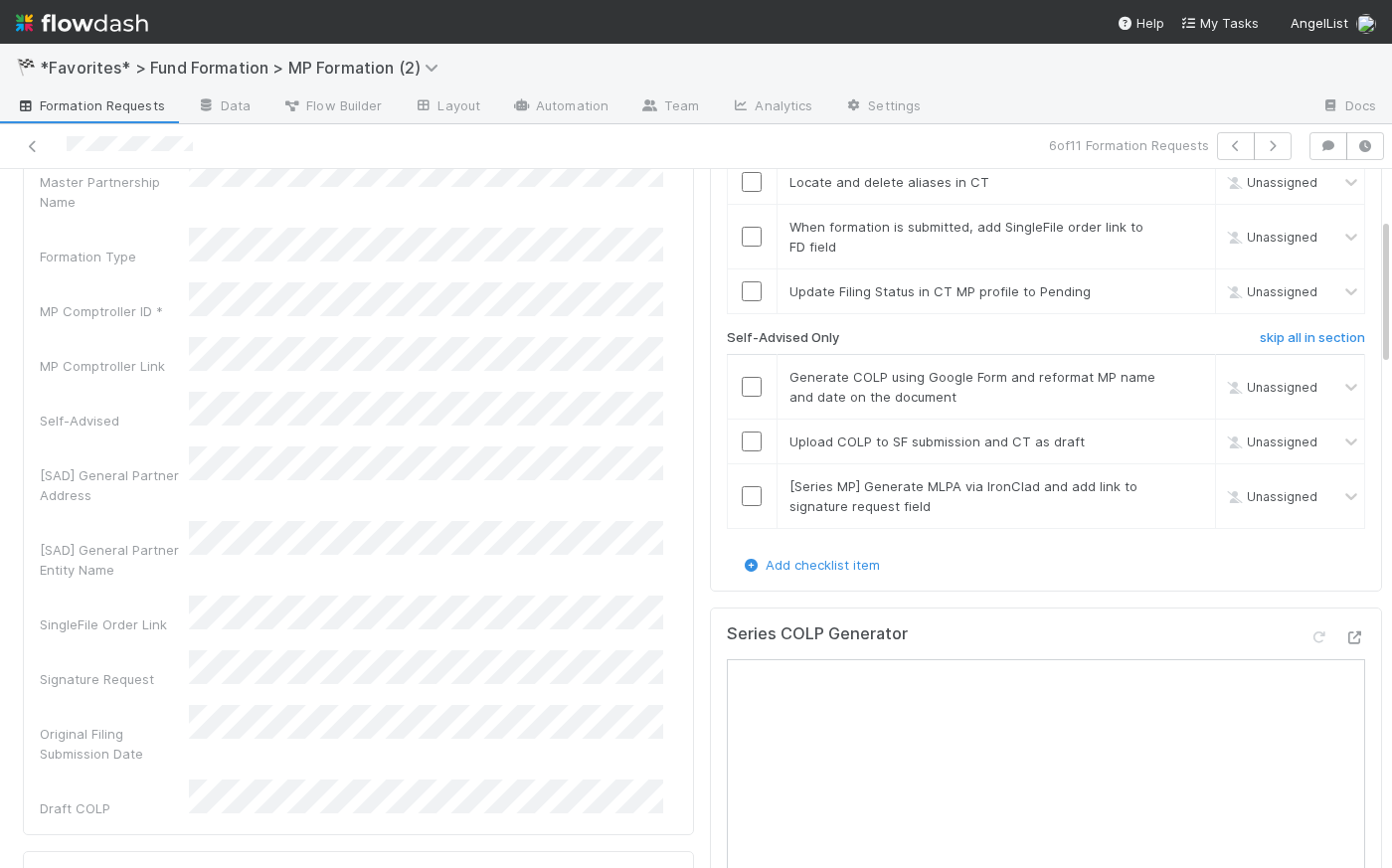 scroll, scrollTop: 0, scrollLeft: 0, axis: both 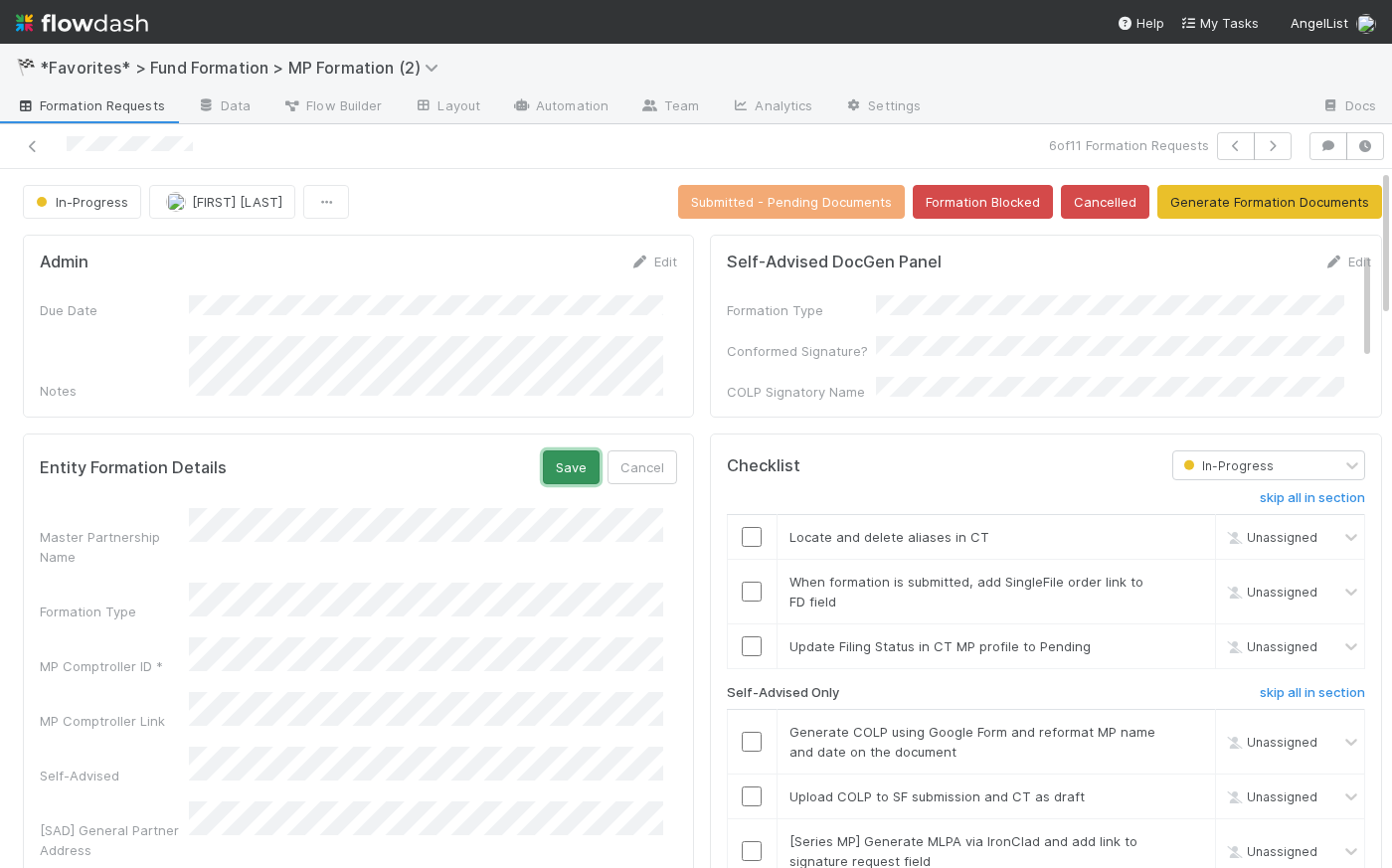click on "Save" at bounding box center [571, 467] 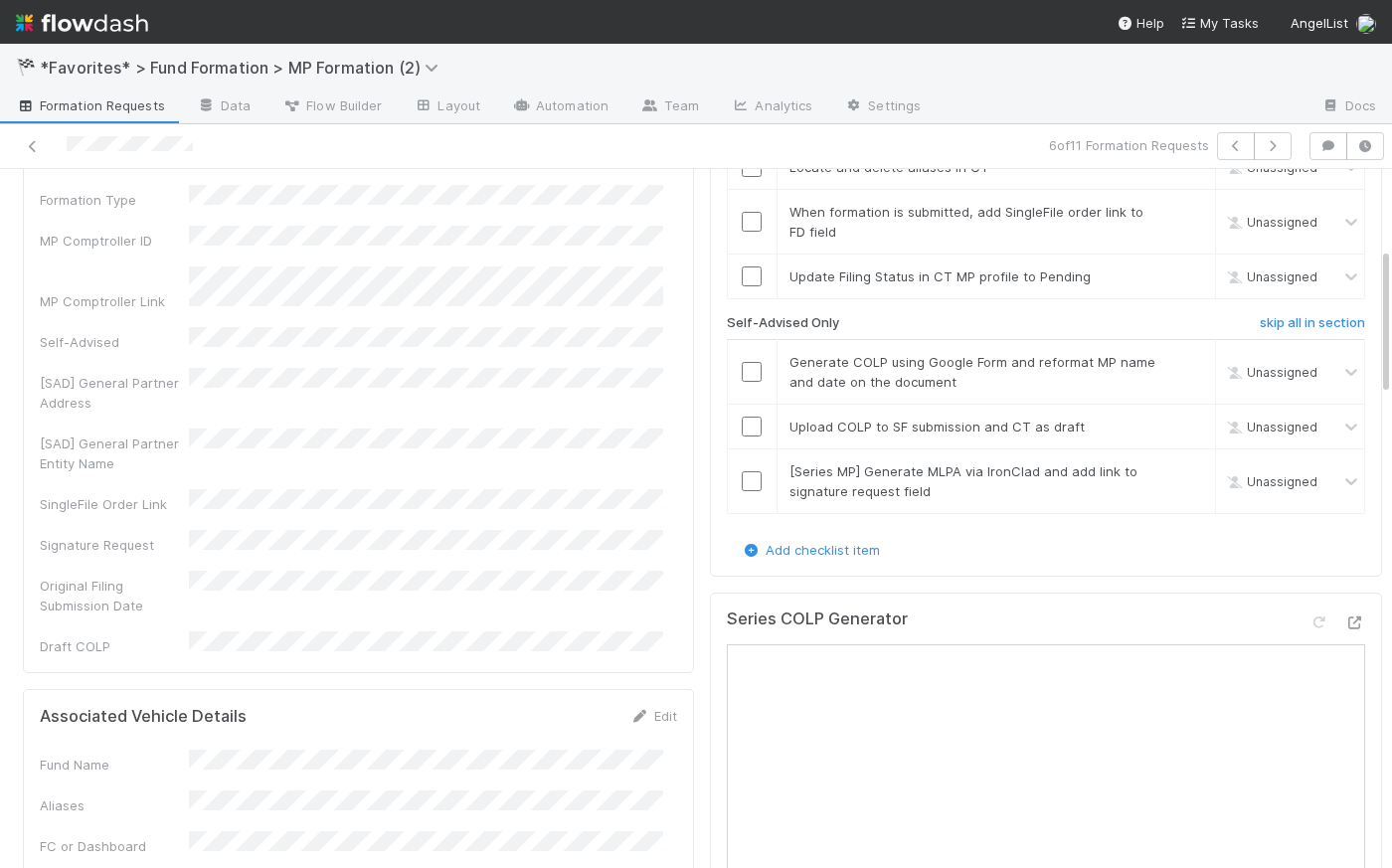 scroll, scrollTop: 0, scrollLeft: 0, axis: both 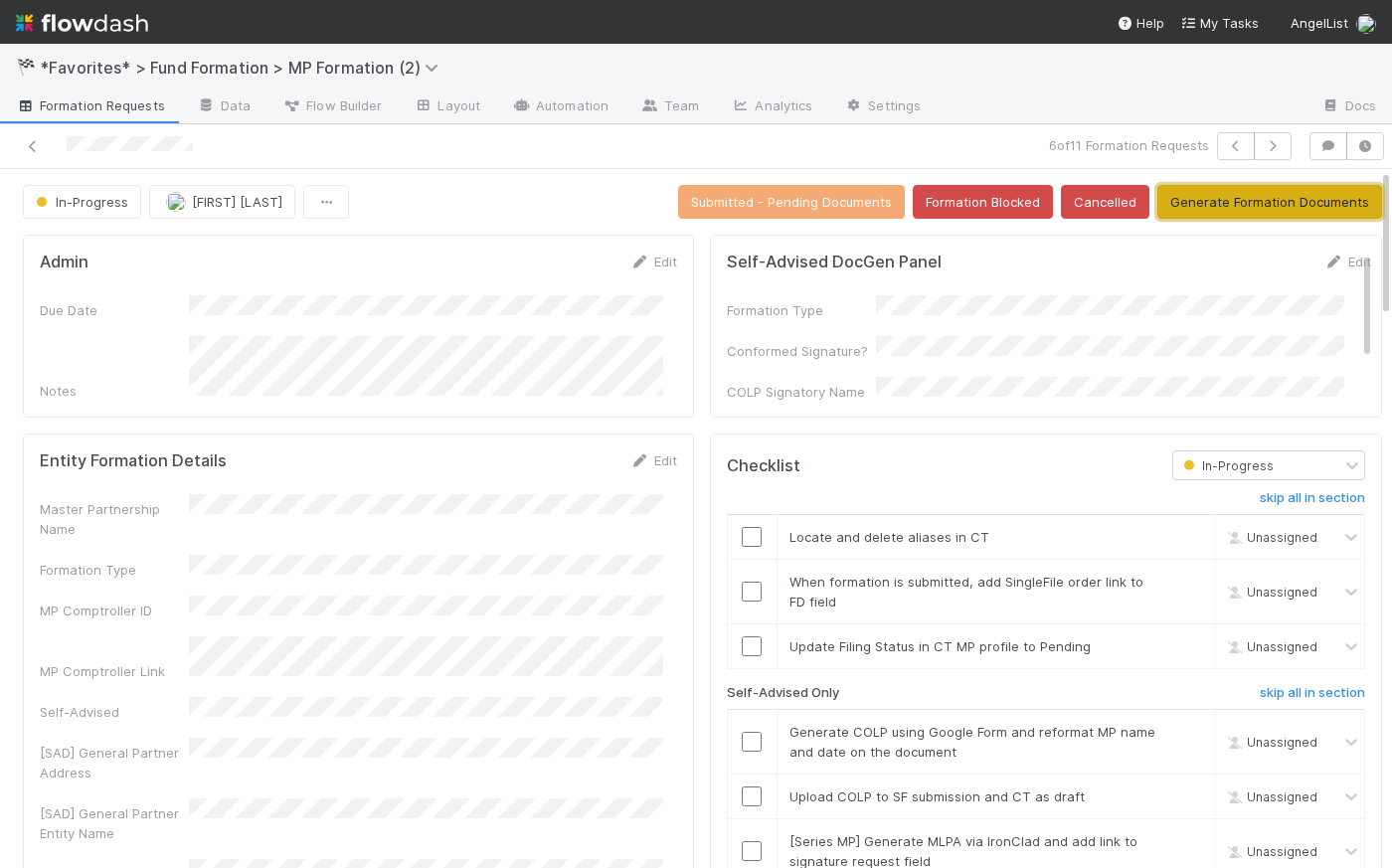 click on "Generate Formation Documents" at bounding box center [1270, 202] 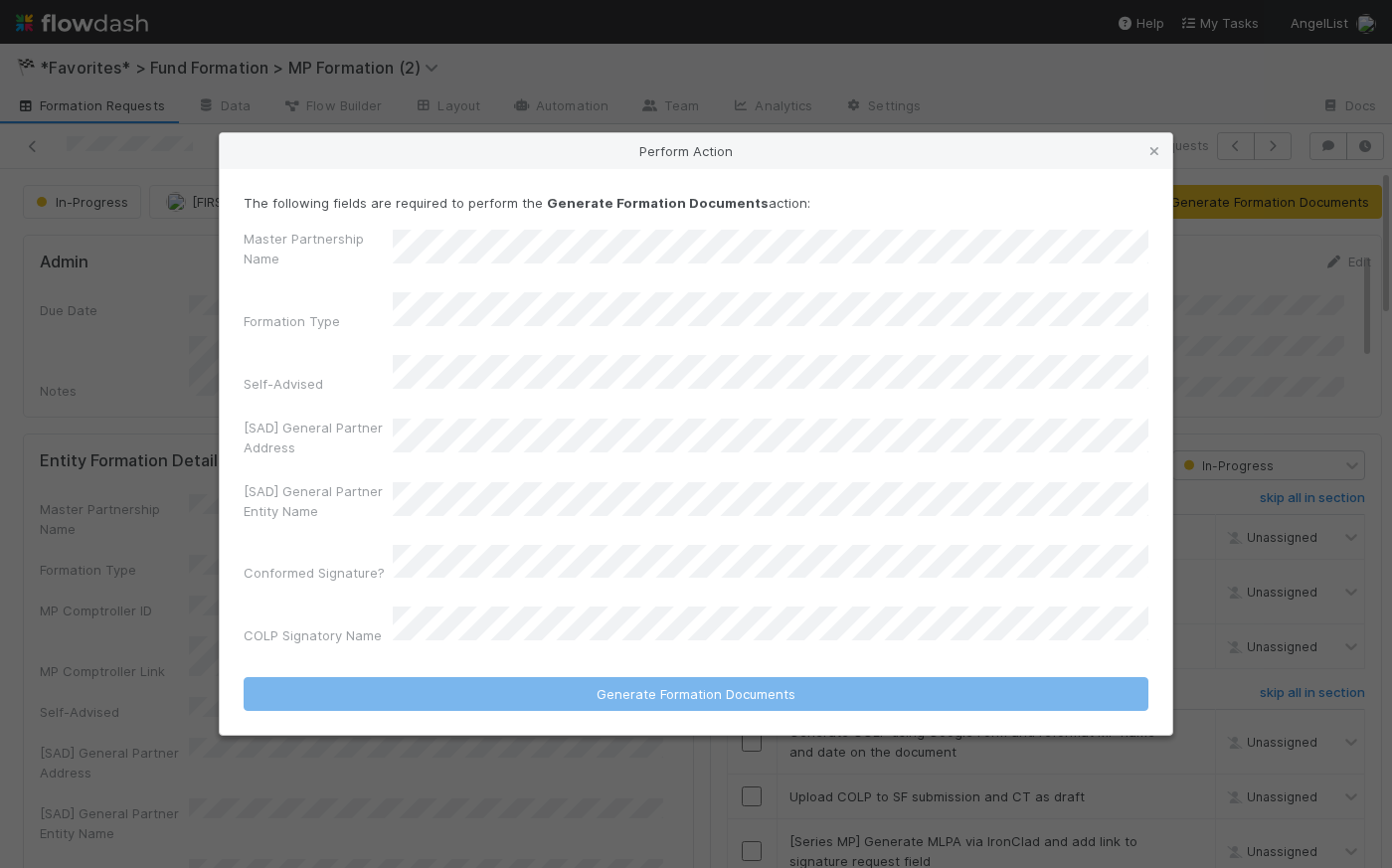 click on "[SAD] General Partner Entity Name" at bounding box center (318, 505) 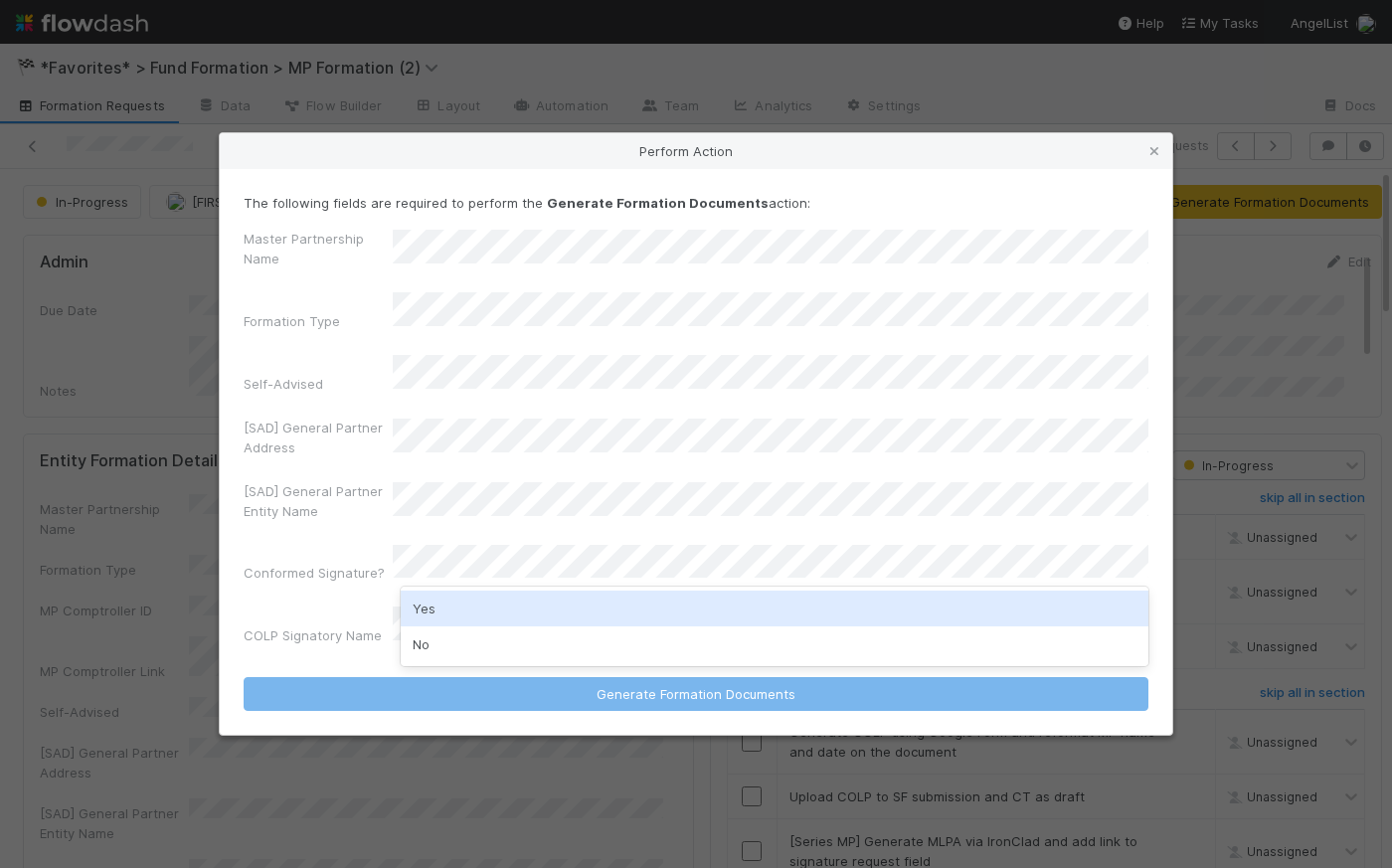 click on "Yes" at bounding box center (775, 608) 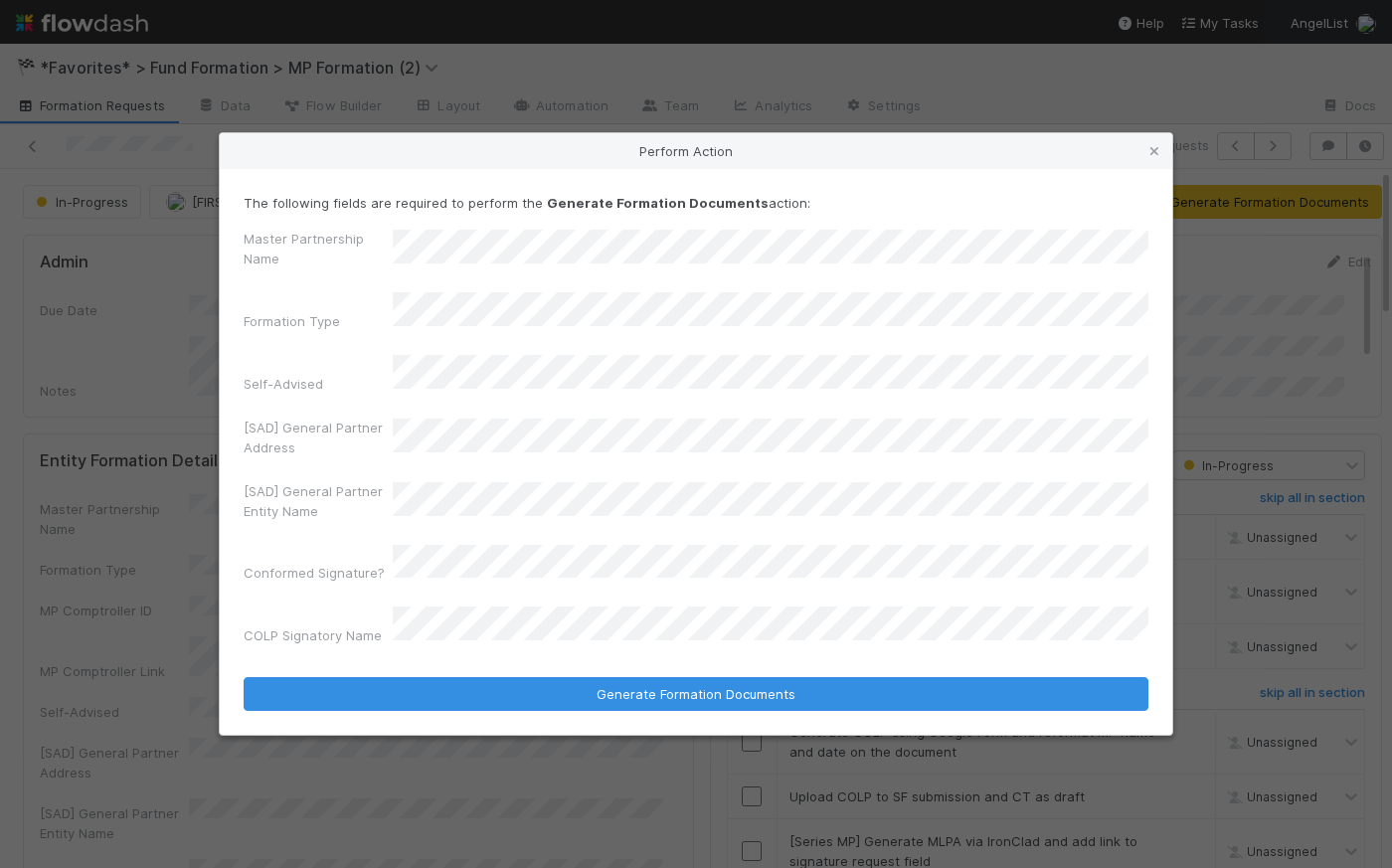 click on "Master Partnership Name Formation Type Self-Advised [SAD] General Partner Address [SAD] General Partner Entity Name Conformed Signature? COLP Signatory Name" at bounding box center (696, 441) 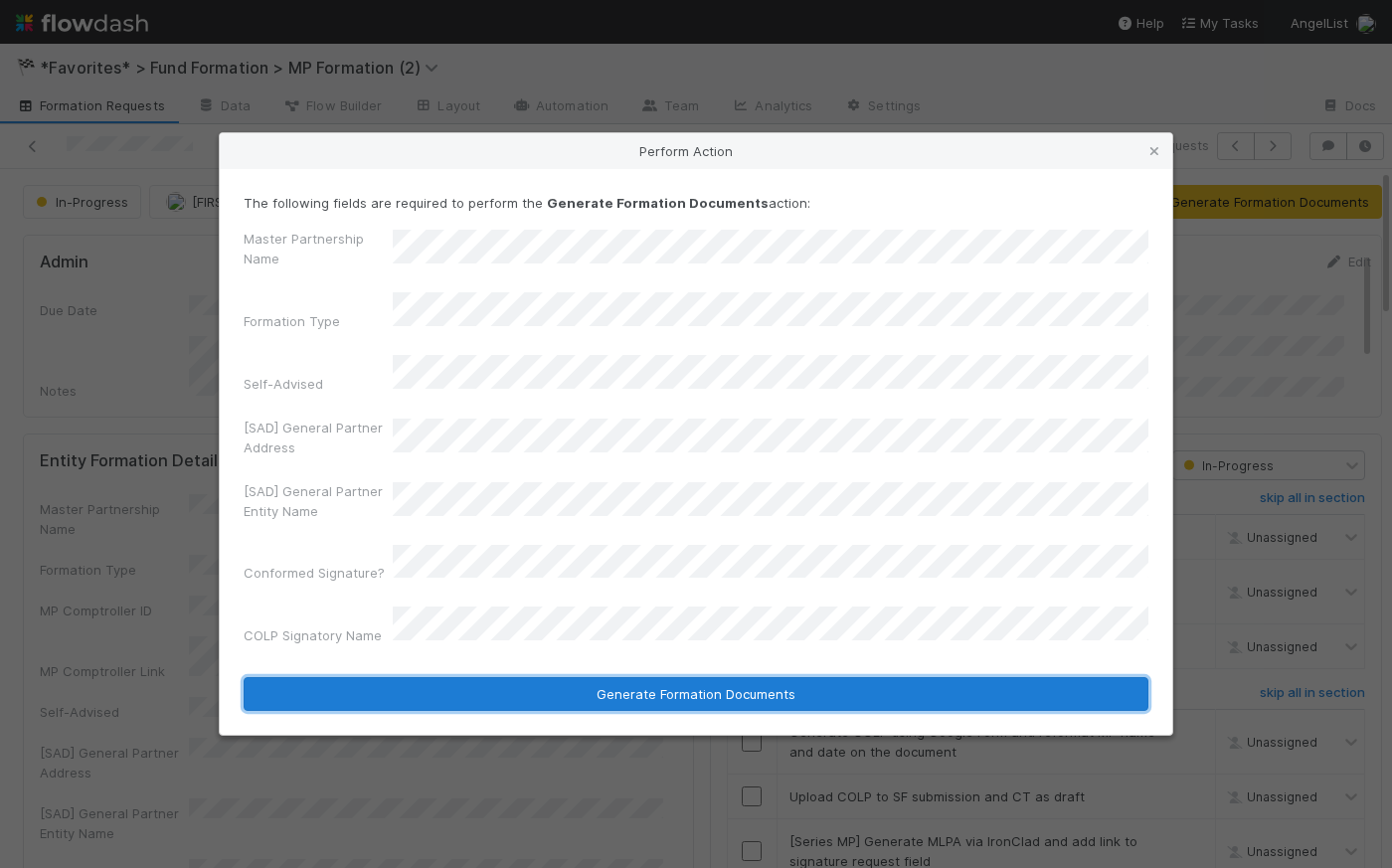 click on "Generate Formation Documents" at bounding box center (696, 694) 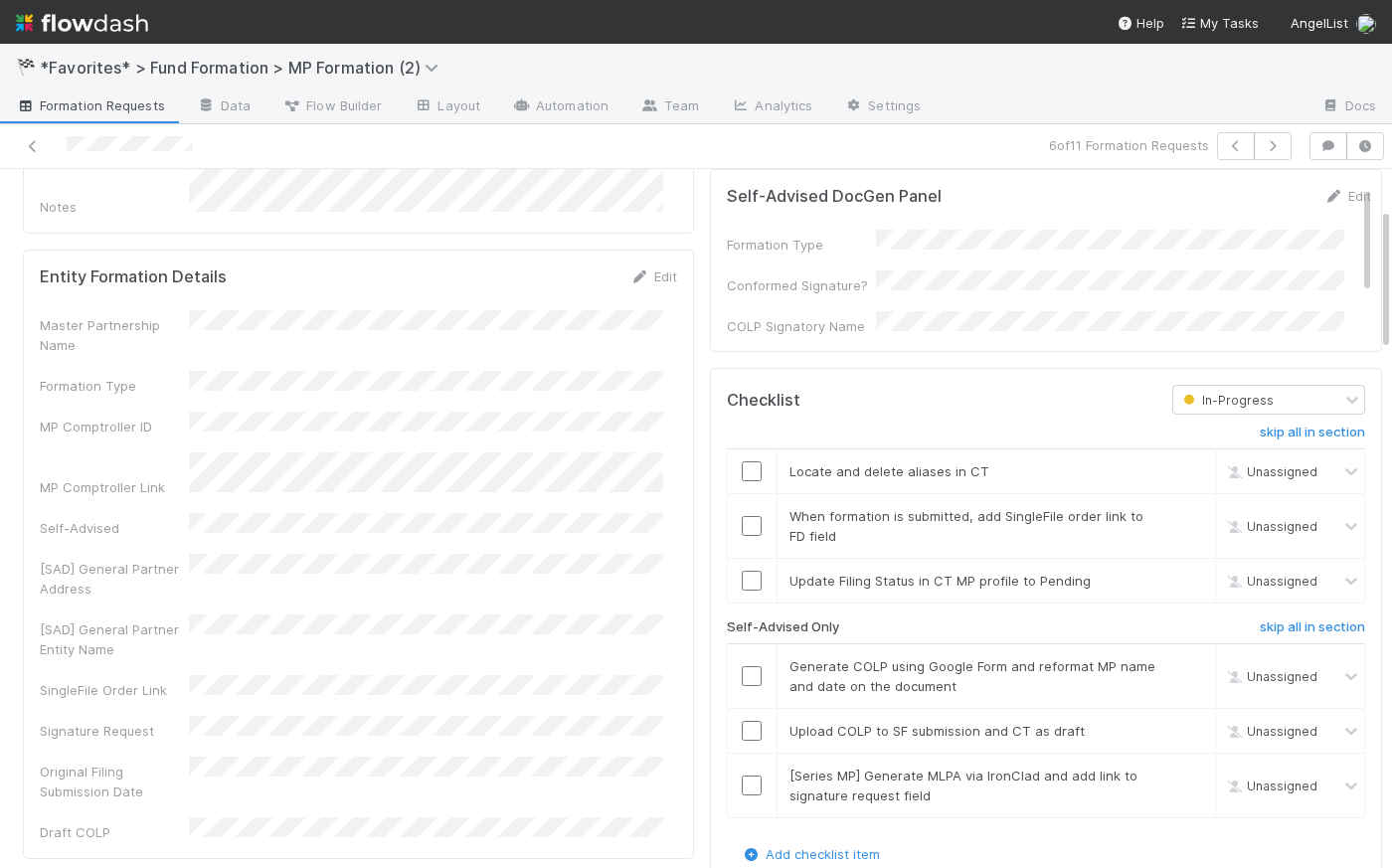 scroll, scrollTop: 577, scrollLeft: 0, axis: vertical 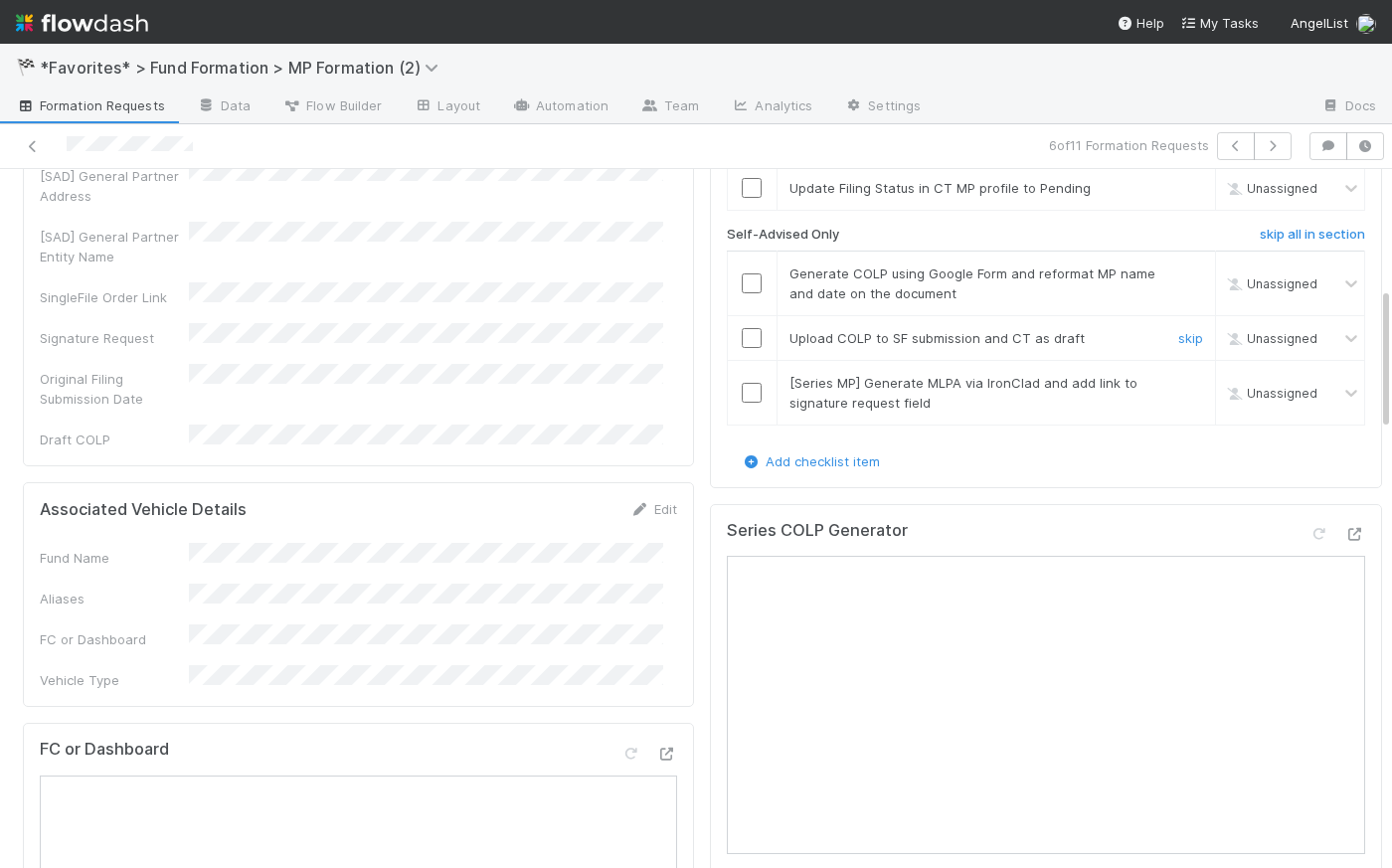click at bounding box center (752, 338) 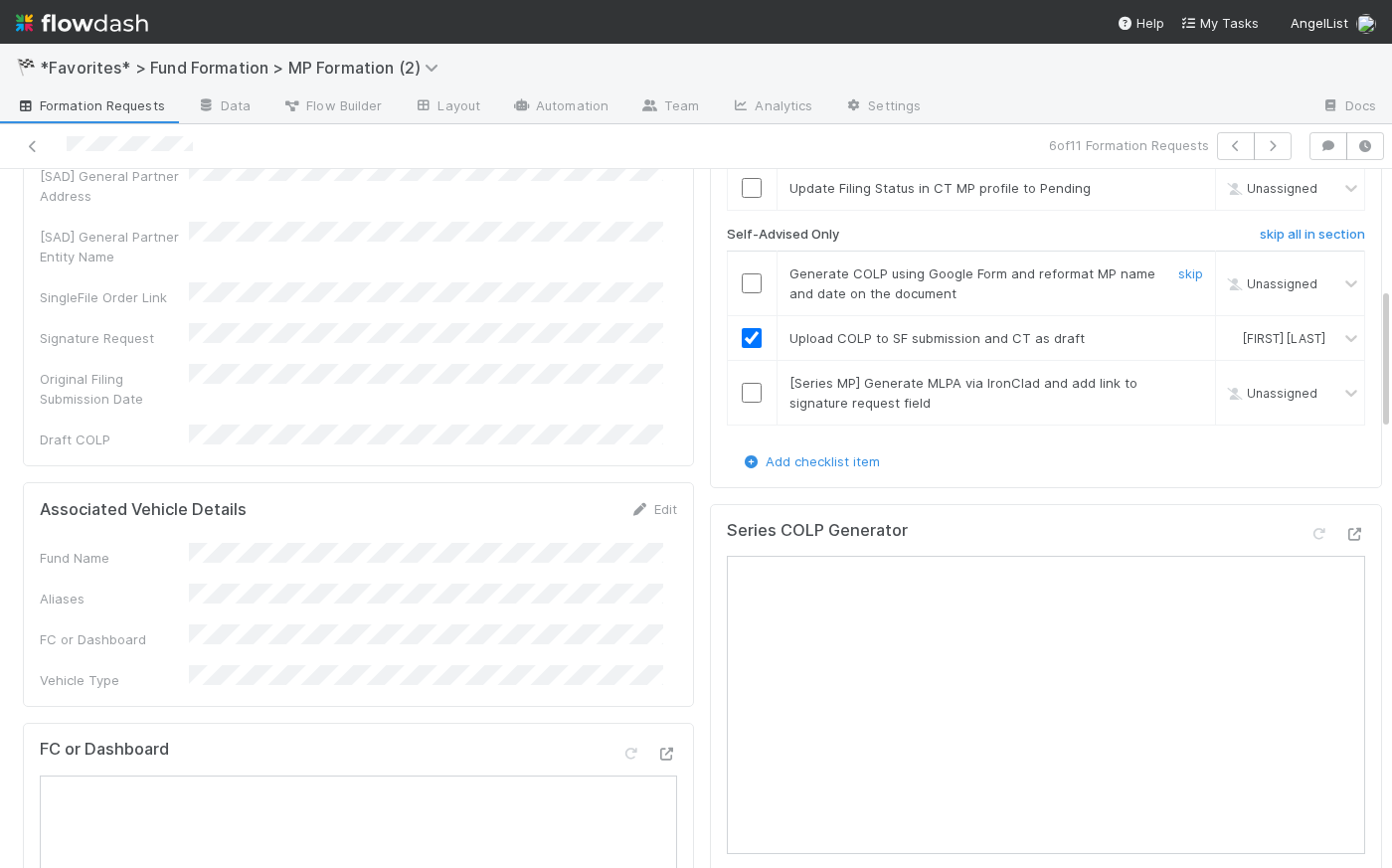 click at bounding box center [752, 283] 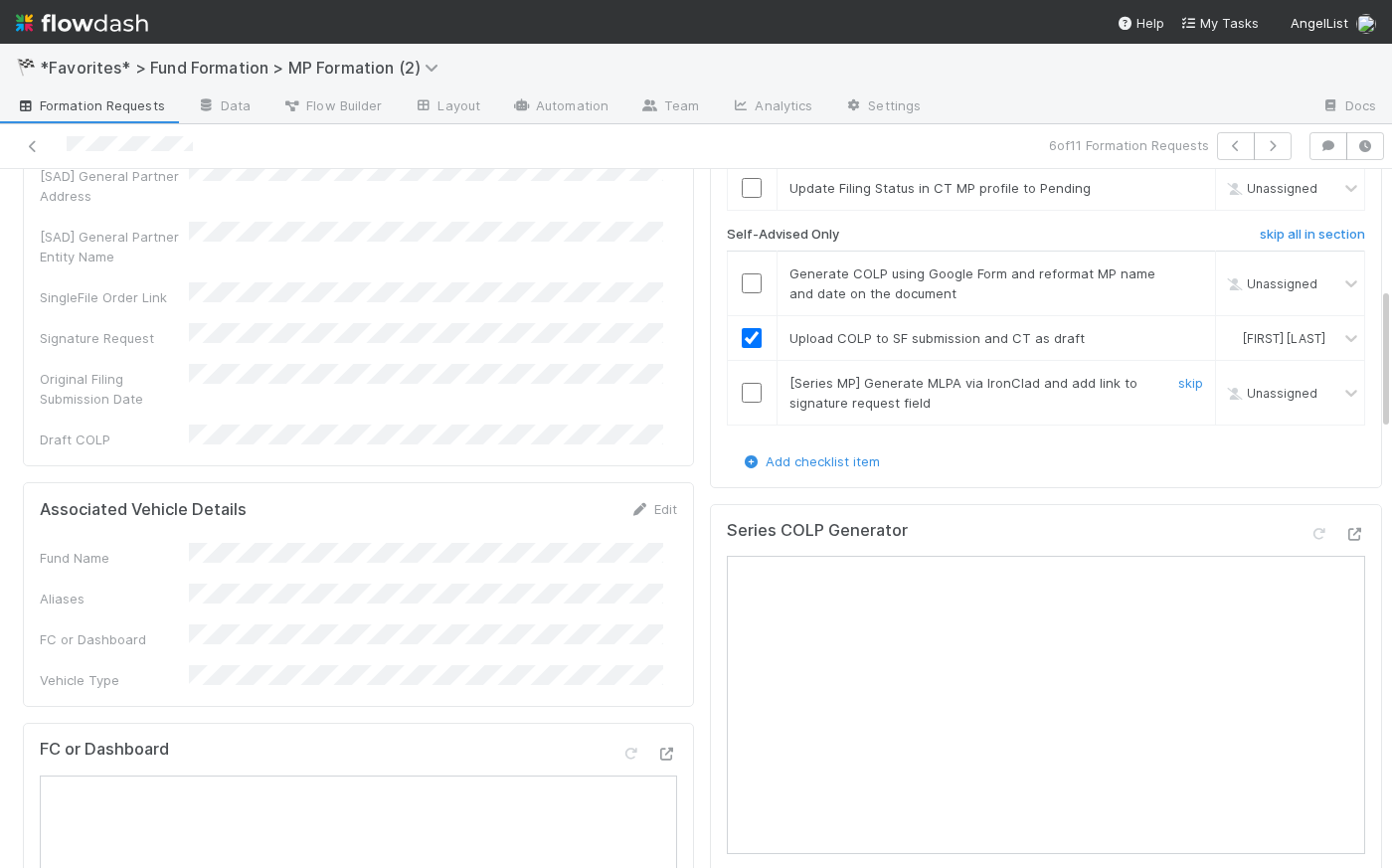 click at bounding box center (752, 393) 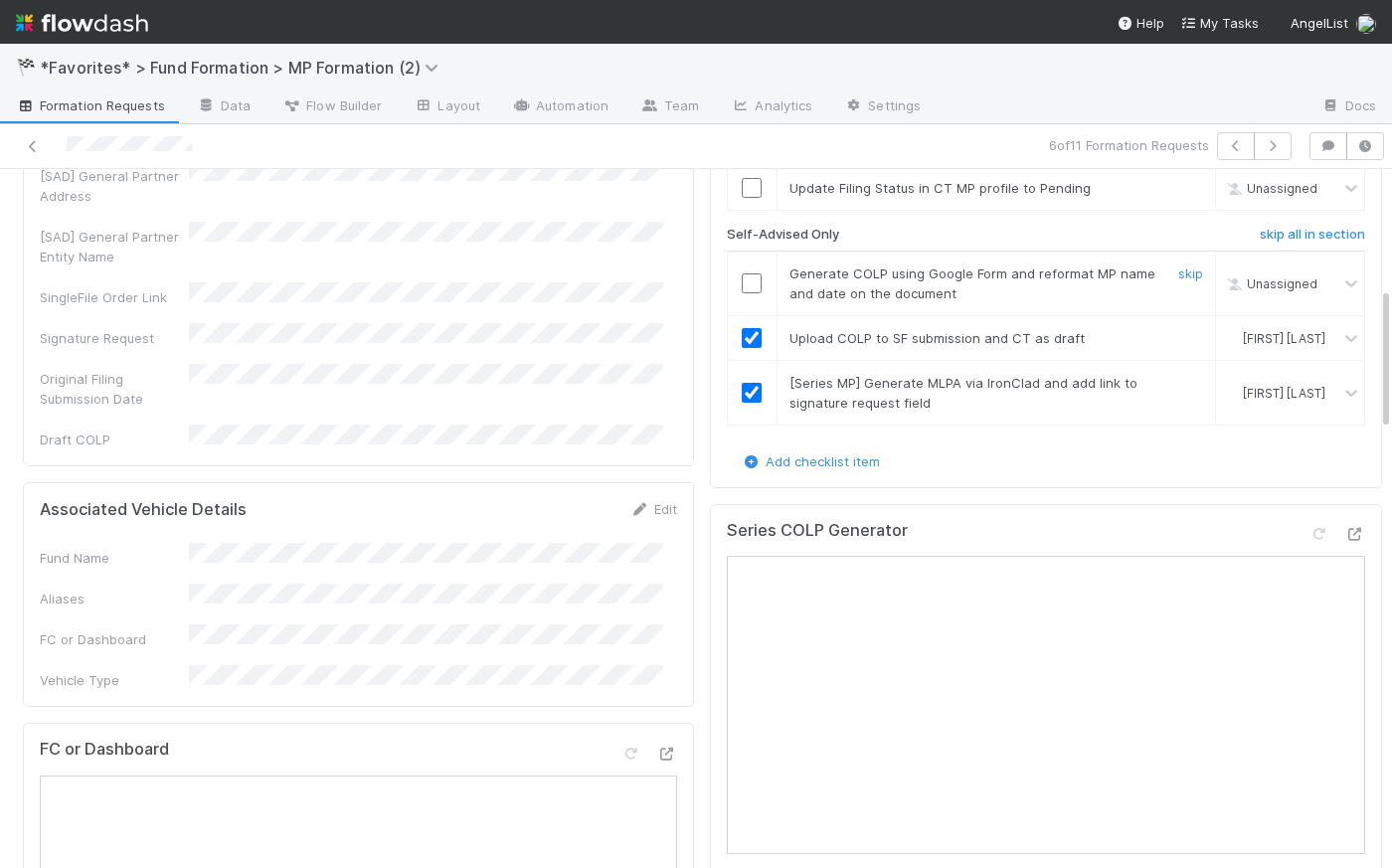 click at bounding box center [752, 283] 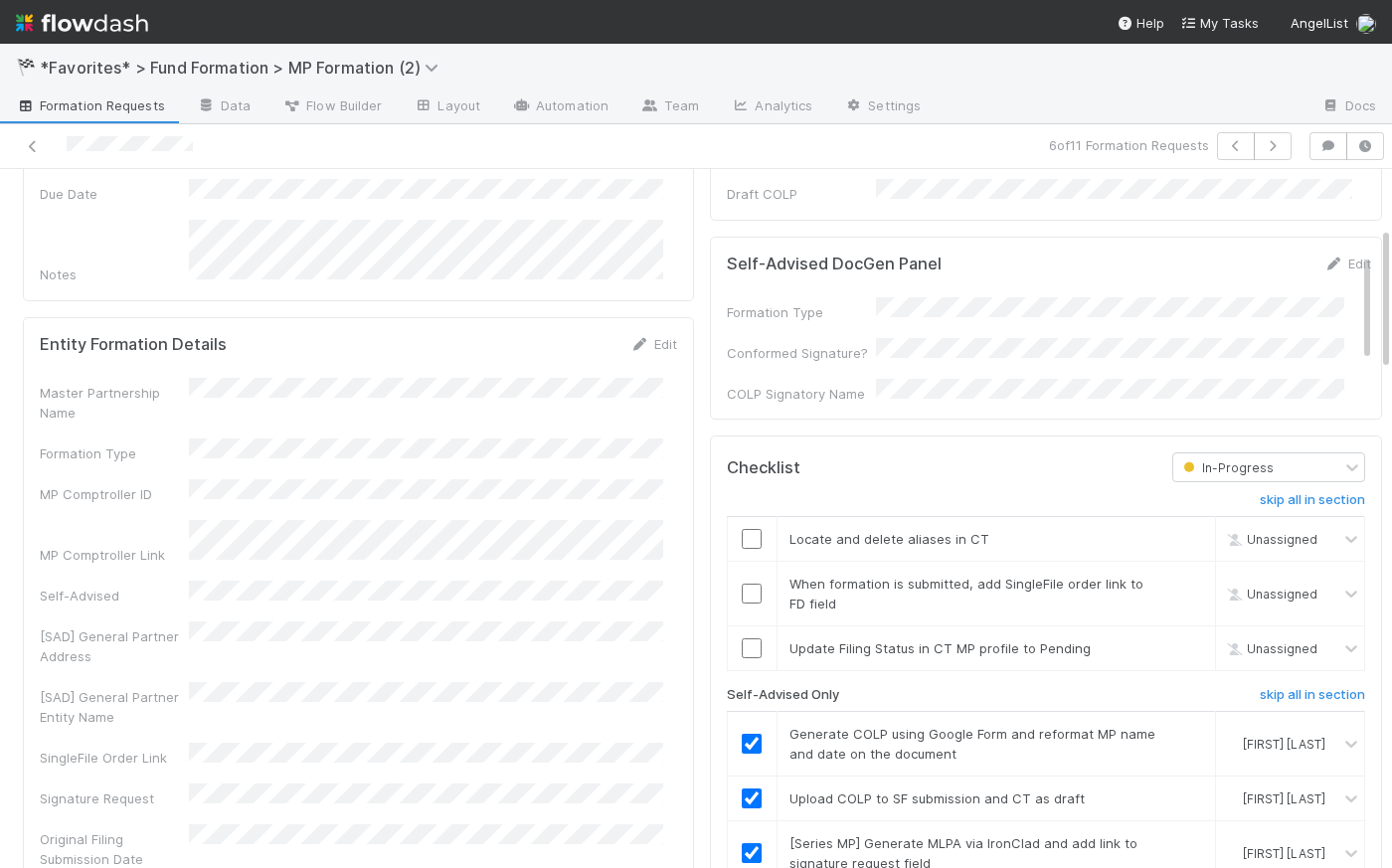 scroll, scrollTop: 0, scrollLeft: 0, axis: both 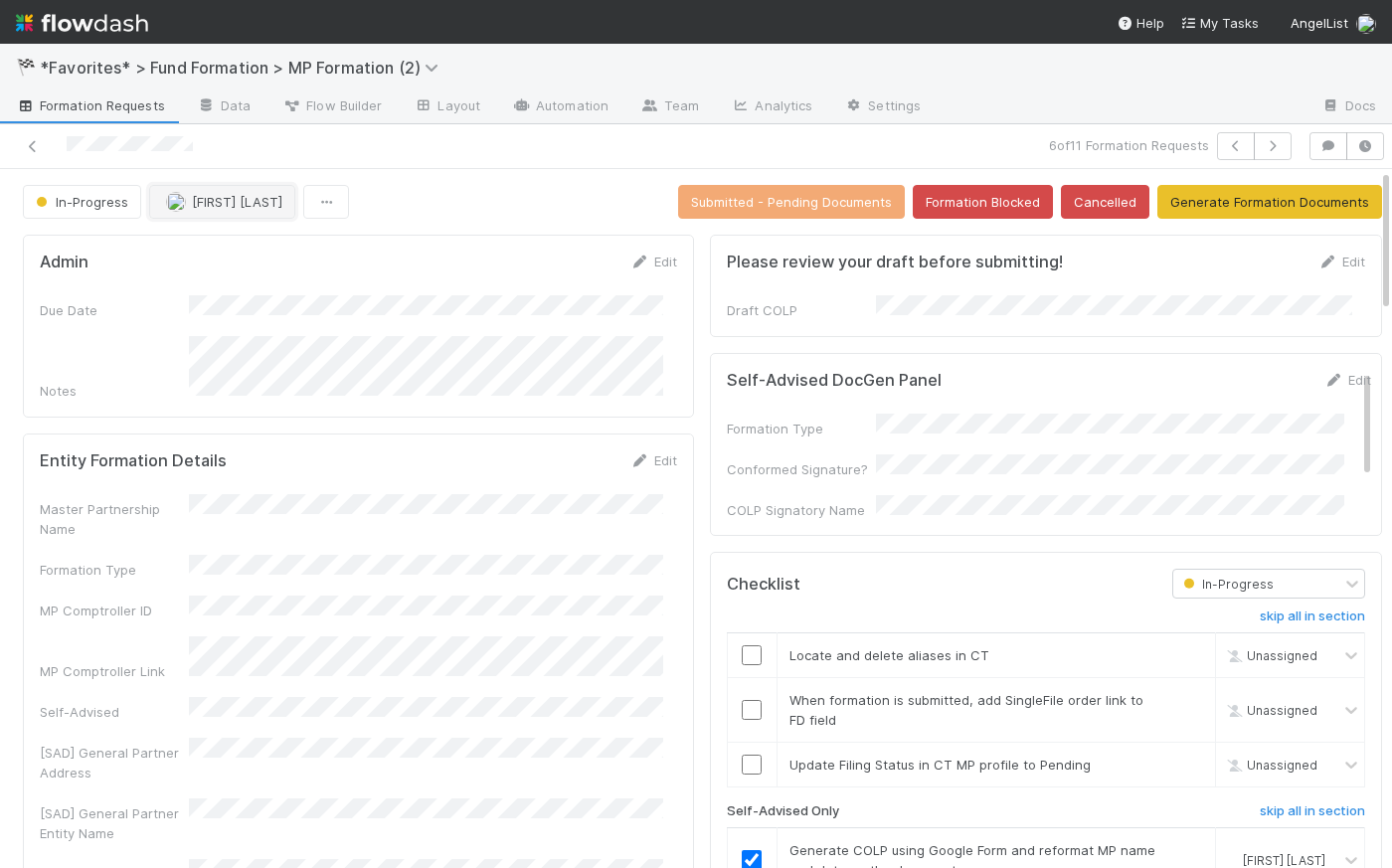 click on "[FIRST] [LAST]" at bounding box center [237, 202] 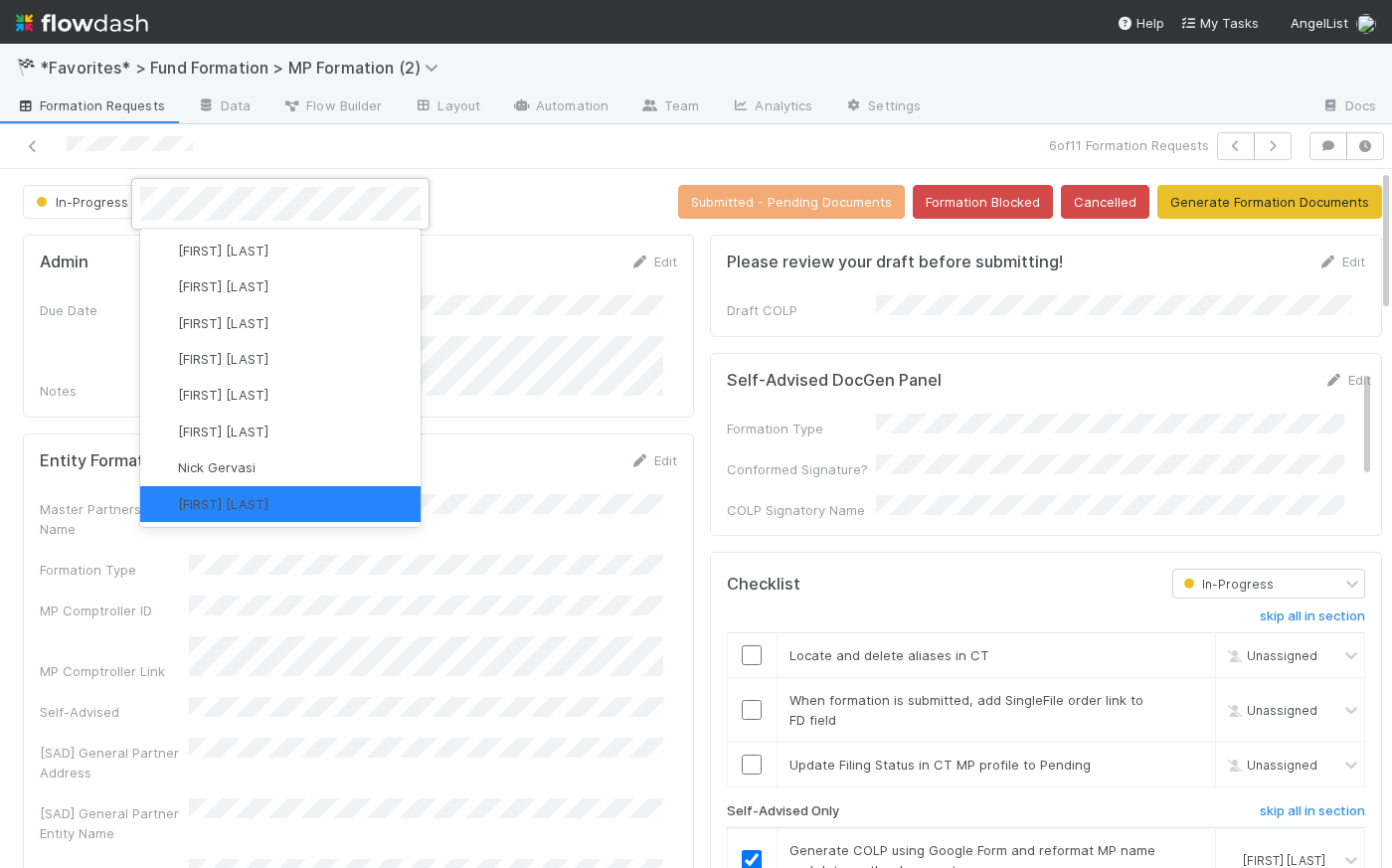 scroll, scrollTop: 0, scrollLeft: 0, axis: both 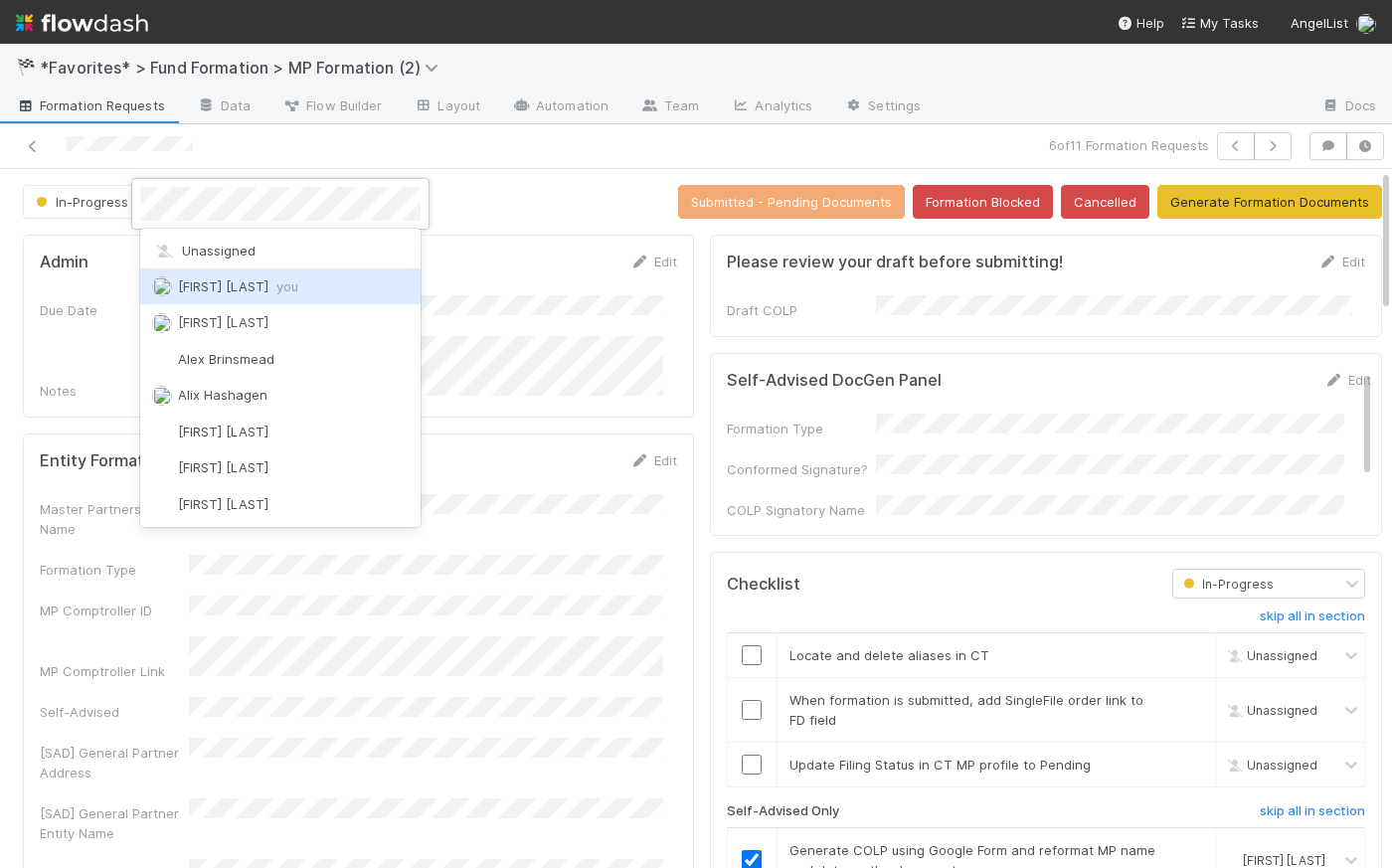 click on "Catherine  Lambright  you" at bounding box center [238, 286] 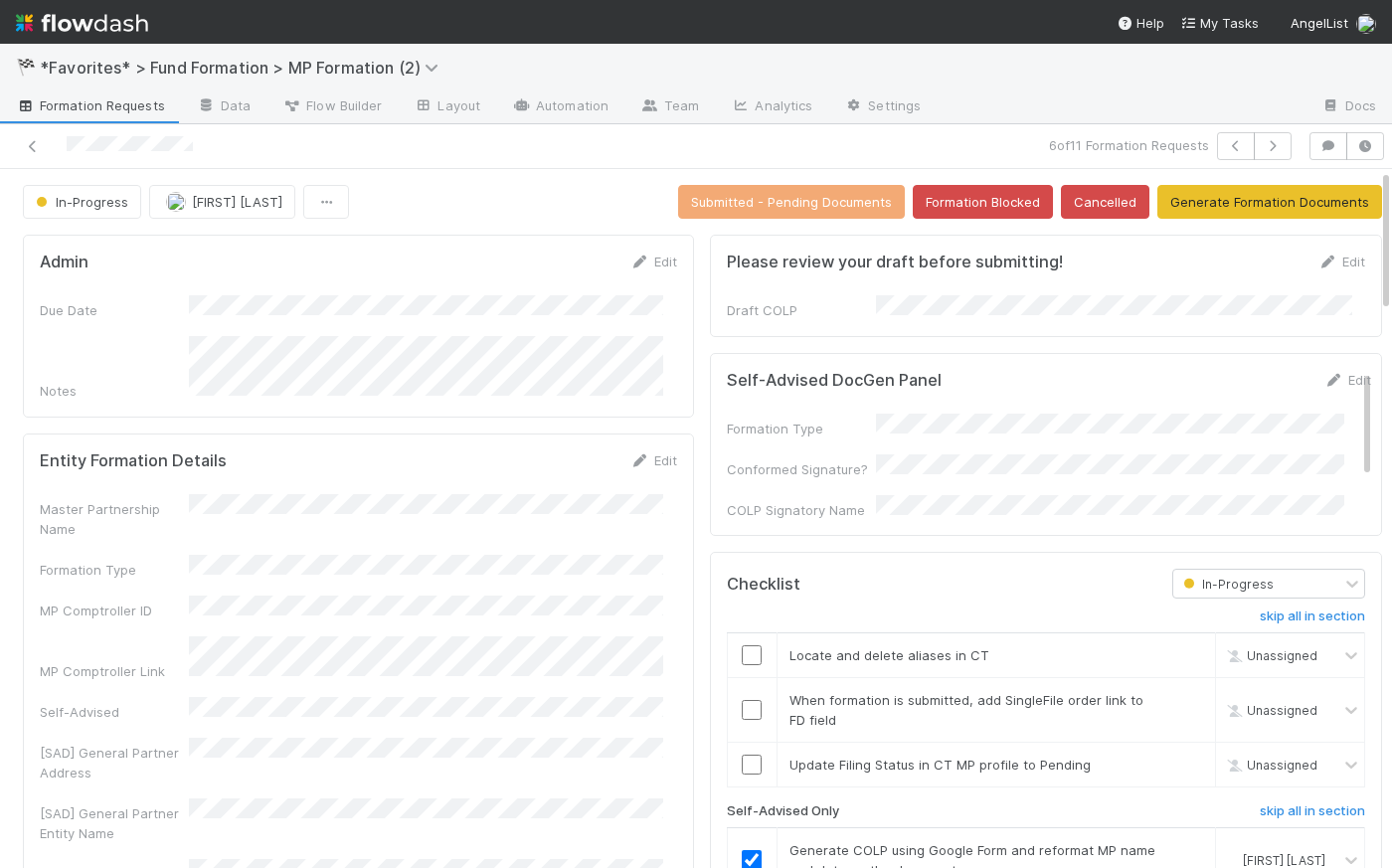 click on "In-Progress  Catherine  Lambright  Submitted - Pending Documents  Formation Blocked  Cancelled Generate Formation Documents" at bounding box center [702, 202] 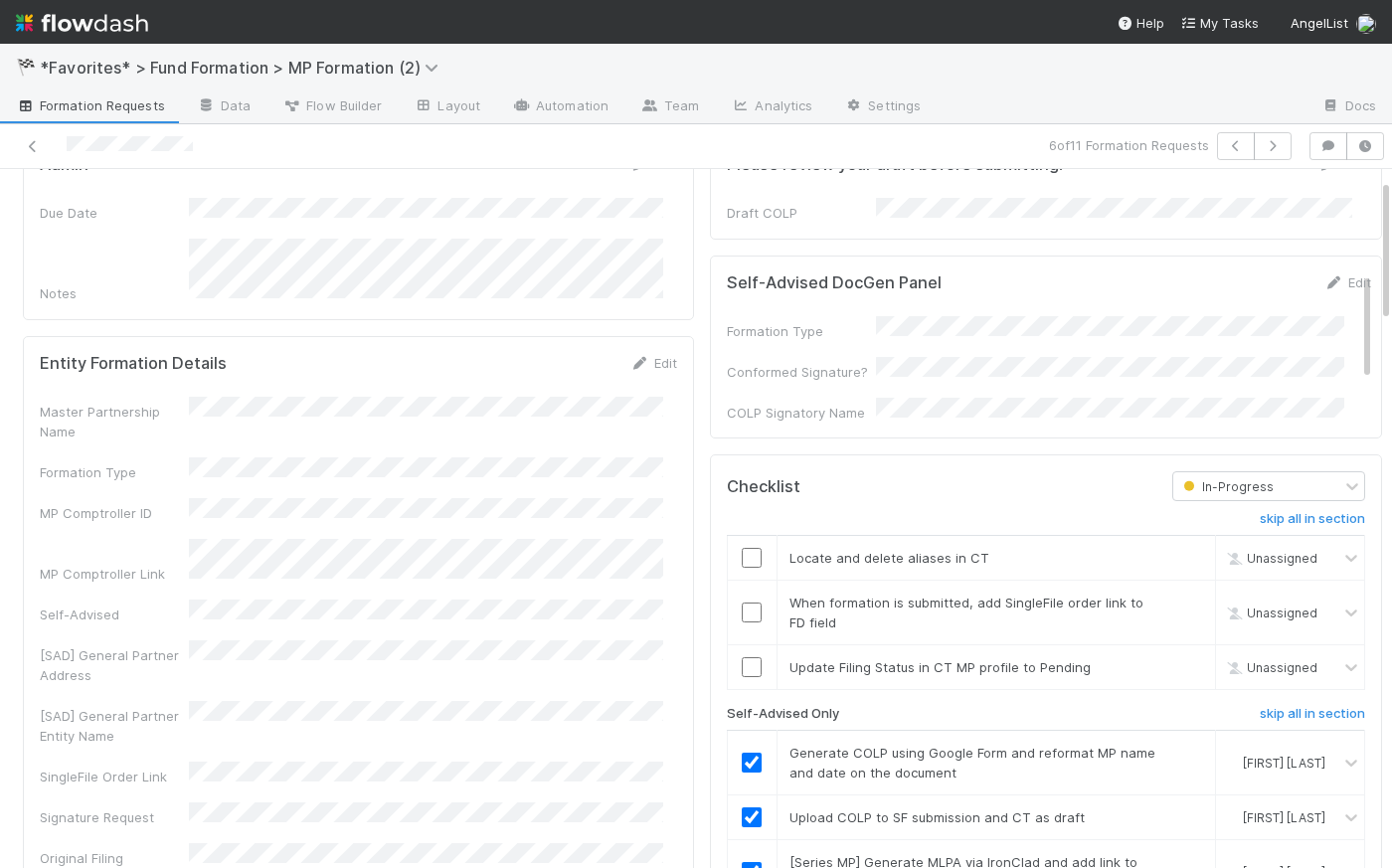 scroll, scrollTop: 314, scrollLeft: 0, axis: vertical 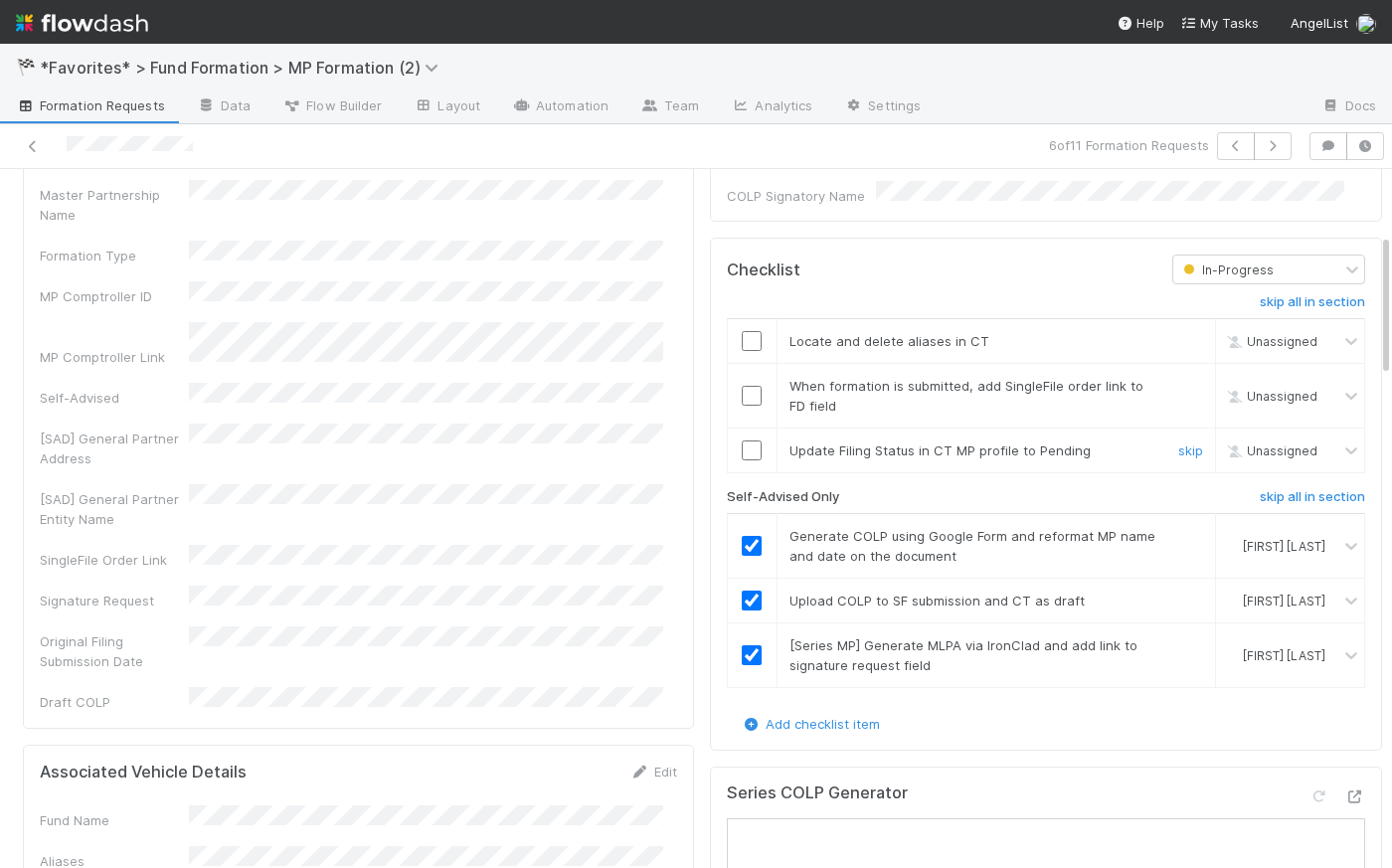 click at bounding box center (752, 450) 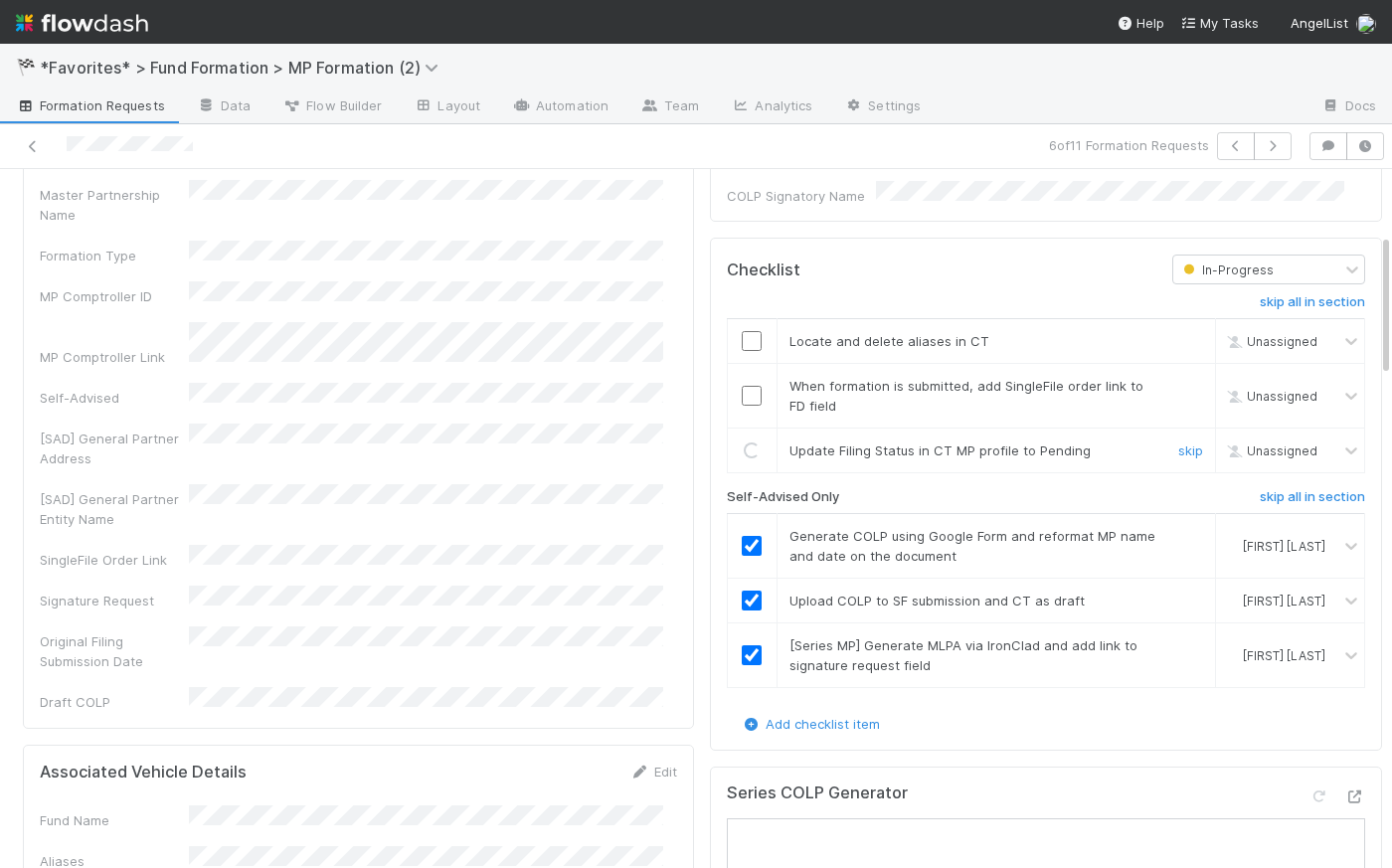 click on "Loading..." at bounding box center [752, 450] 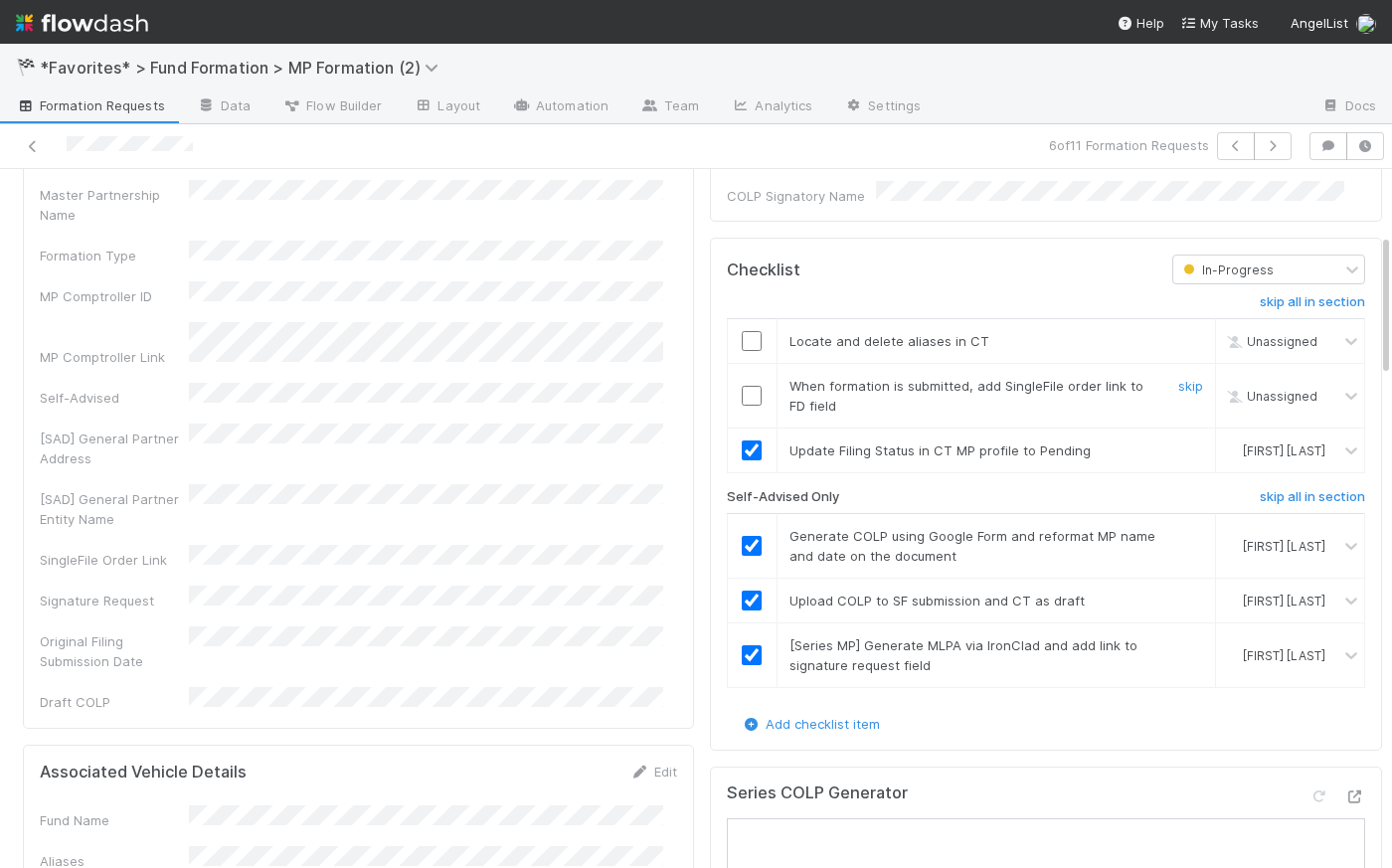 click at bounding box center (752, 396) 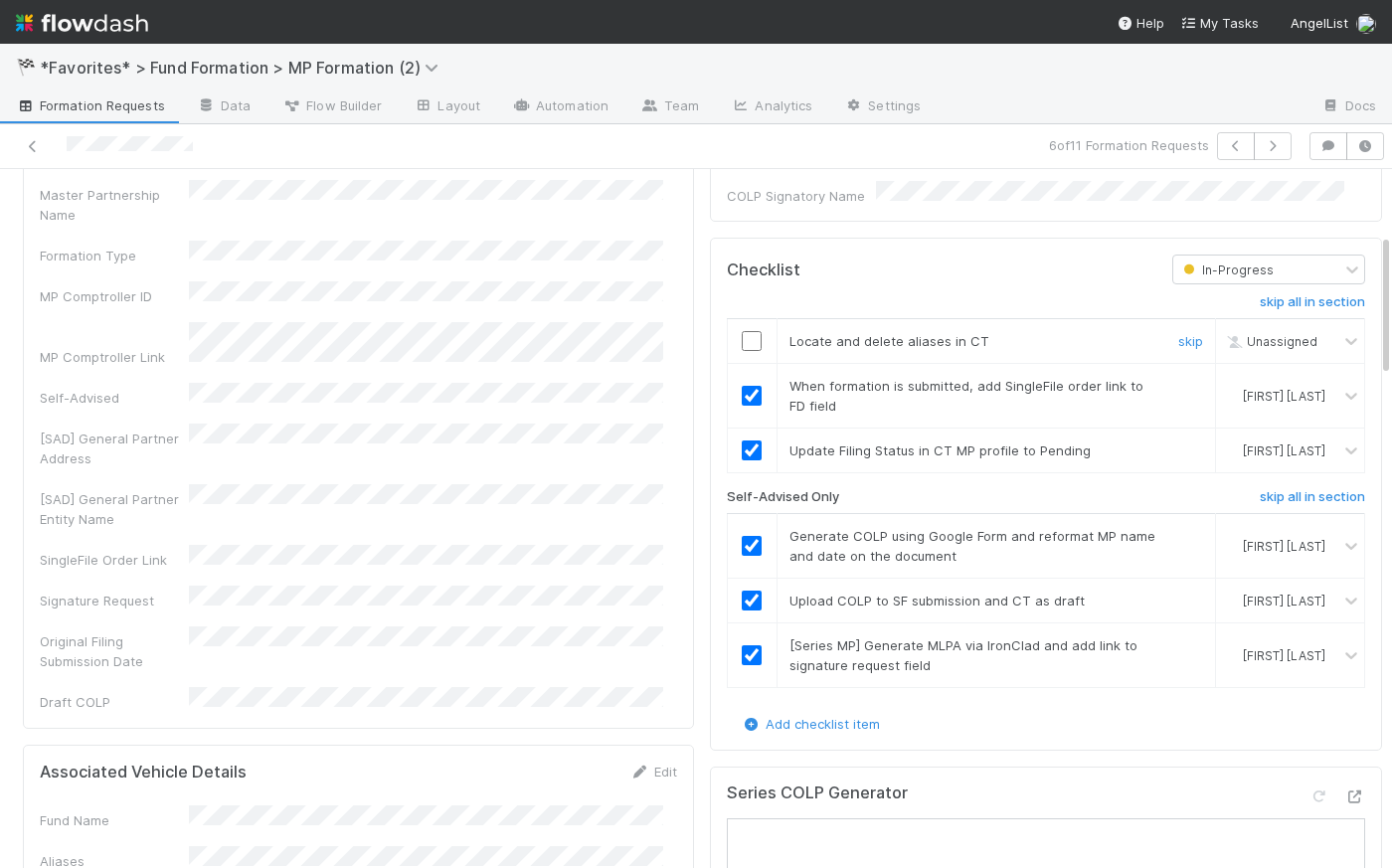 click at bounding box center [752, 341] 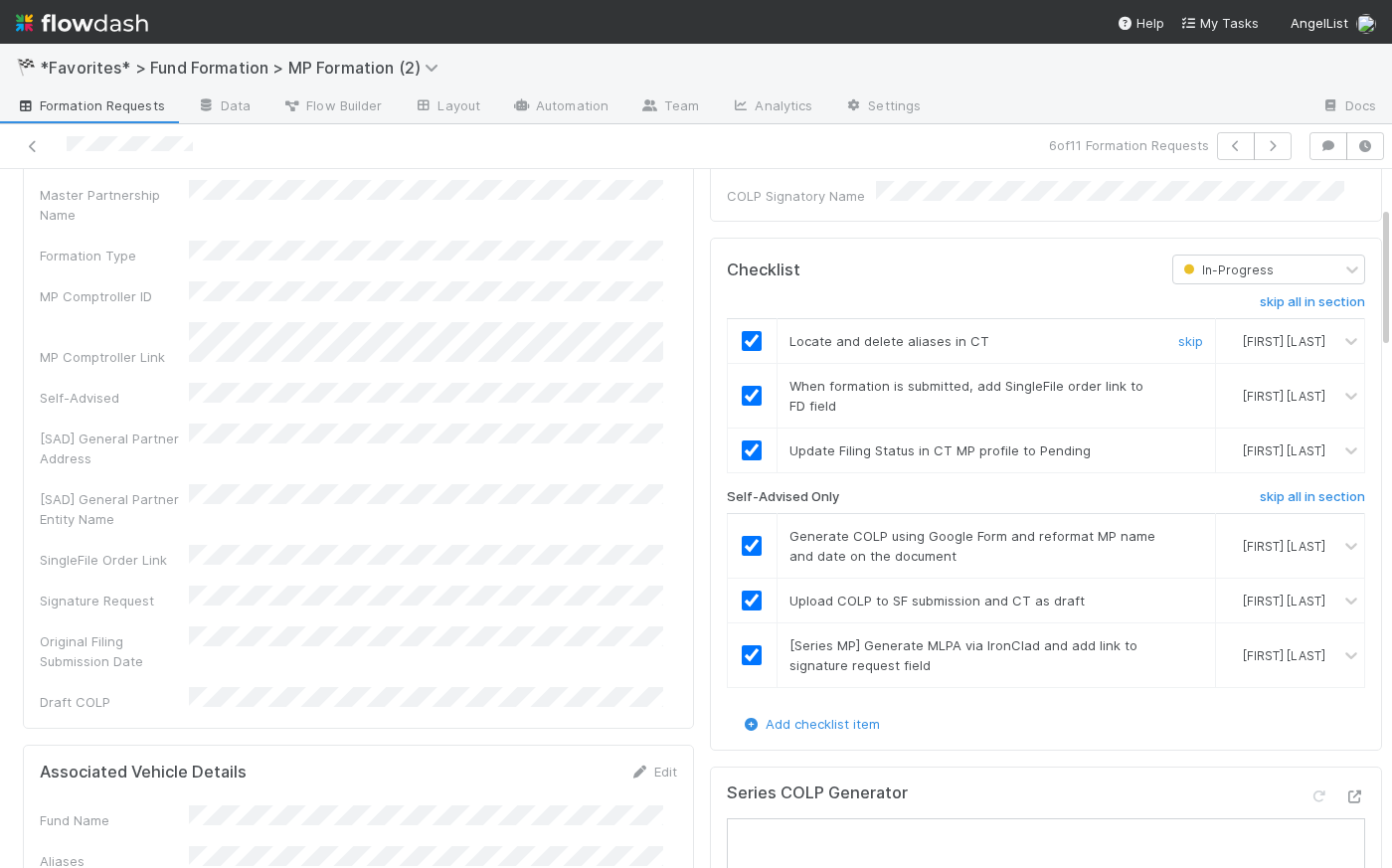 scroll, scrollTop: 0, scrollLeft: 0, axis: both 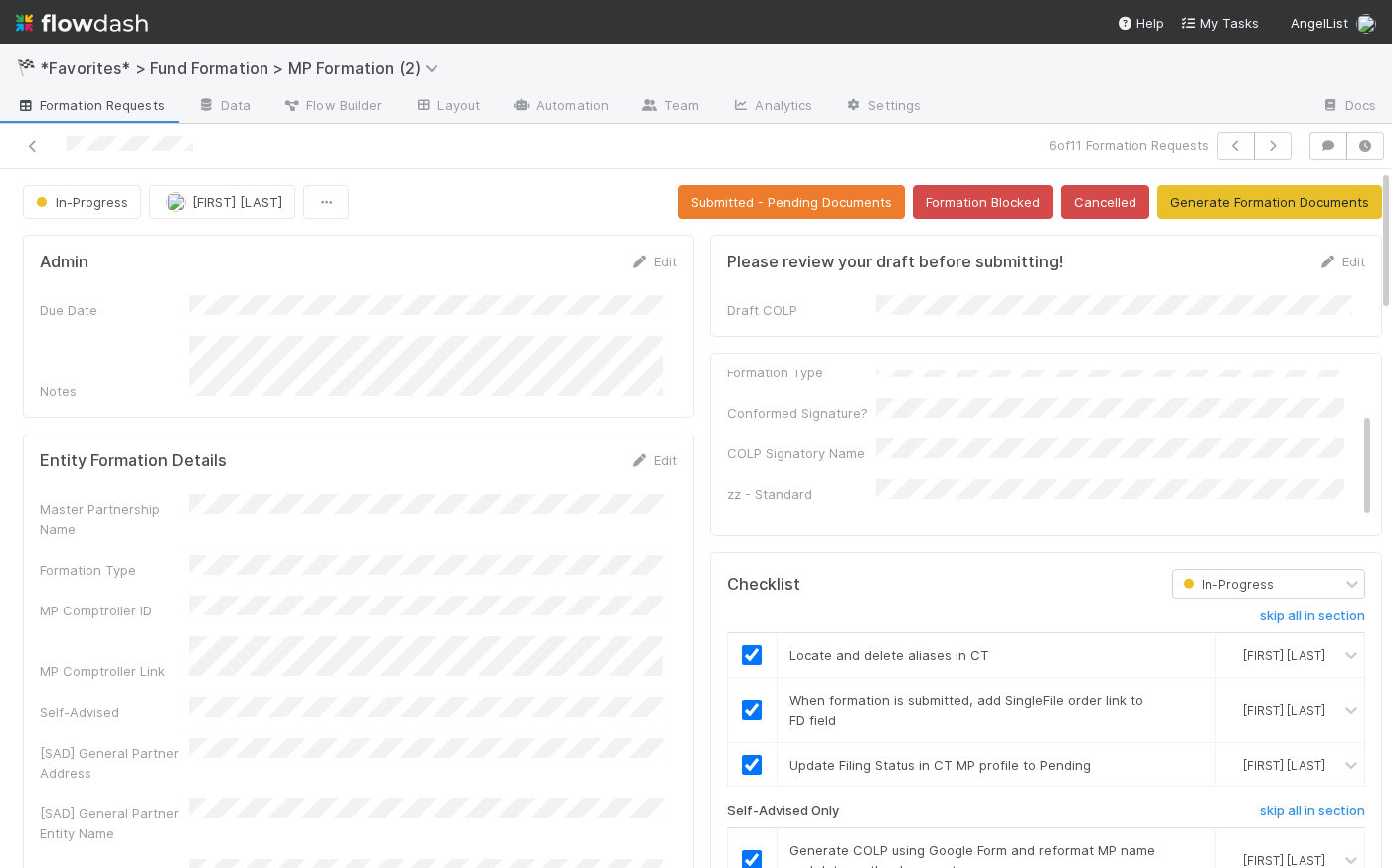 click on "Formation Requests" at bounding box center [90, 105] 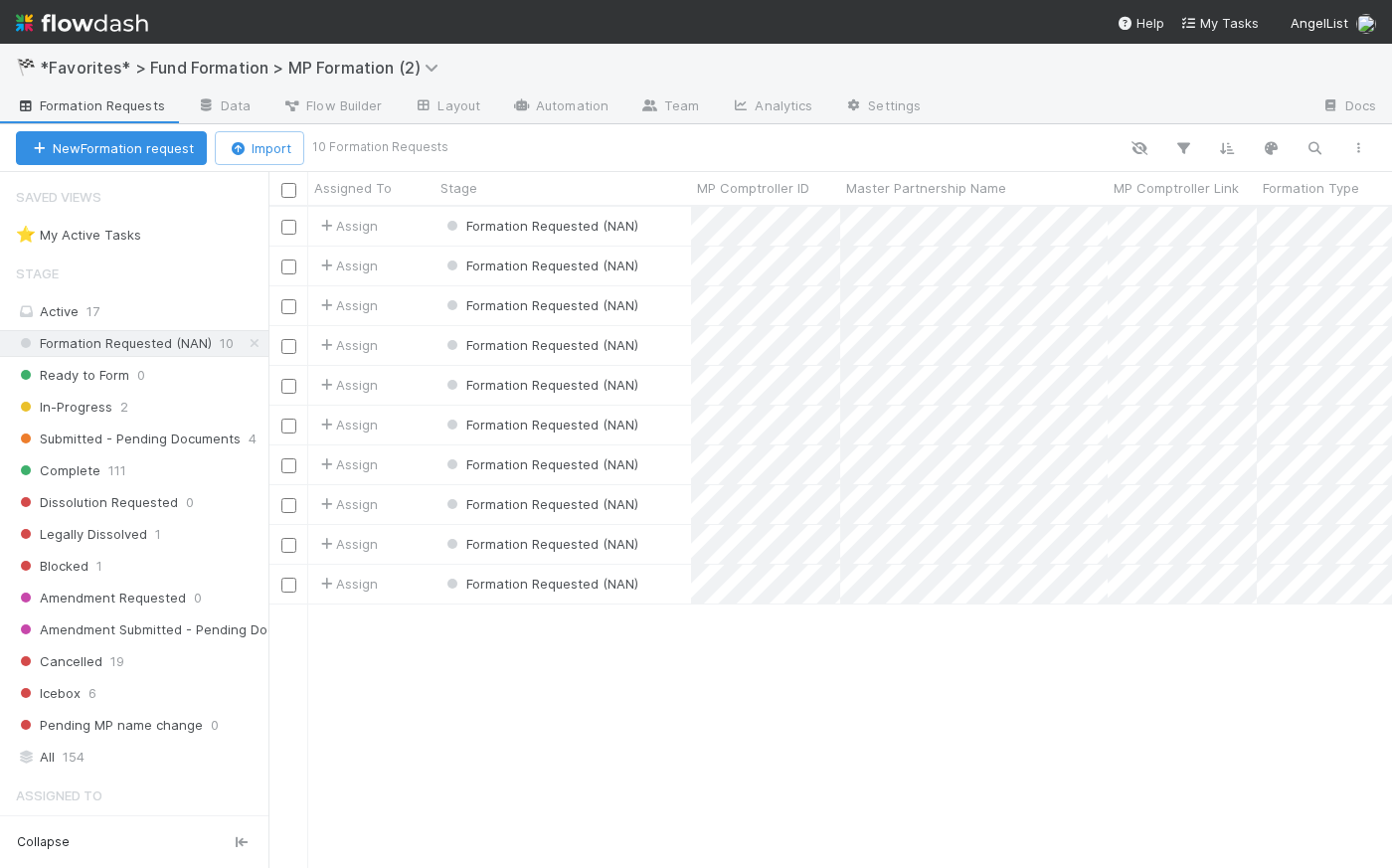 scroll, scrollTop: 14, scrollLeft: 14, axis: both 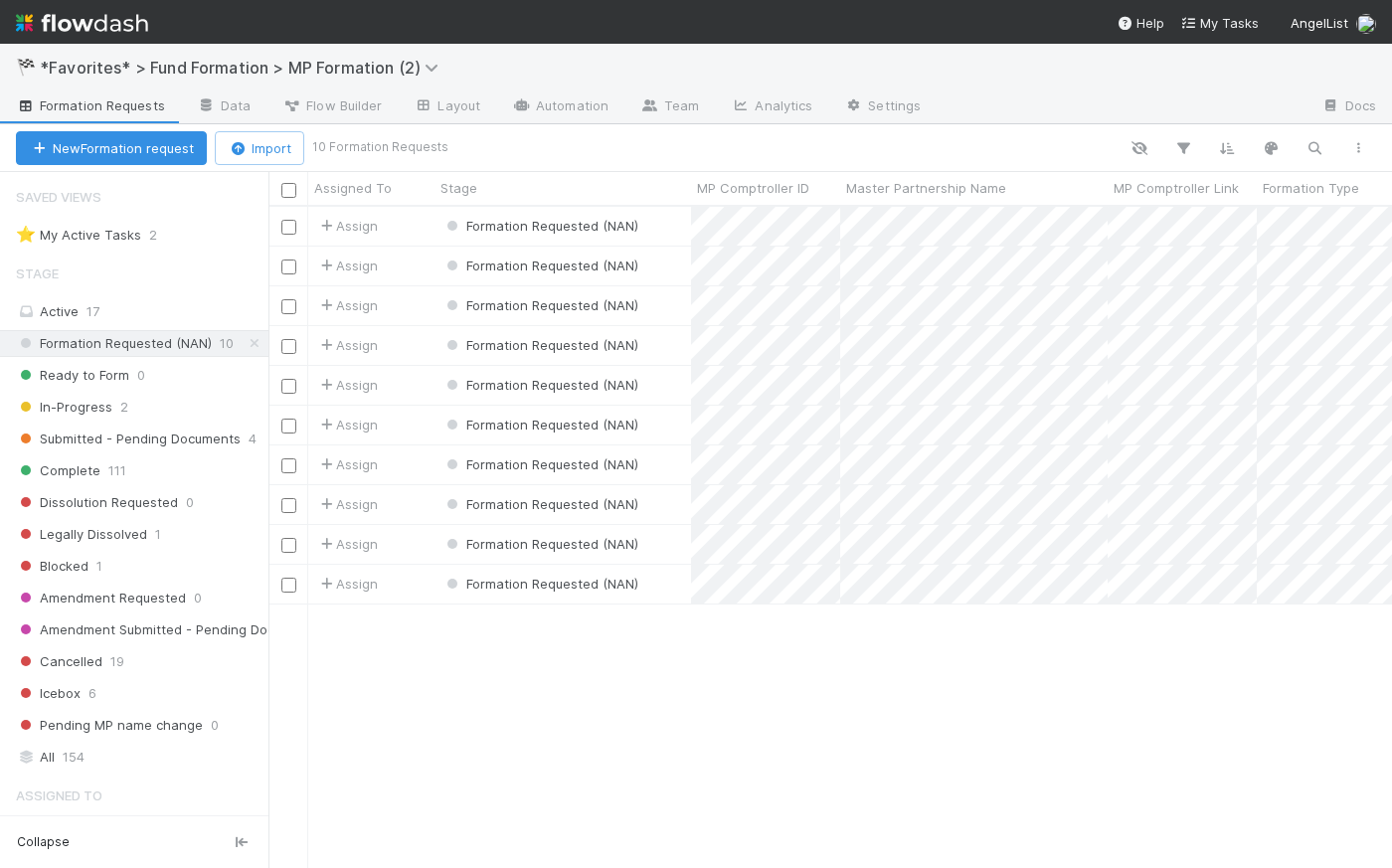 click at bounding box center [82, 23] 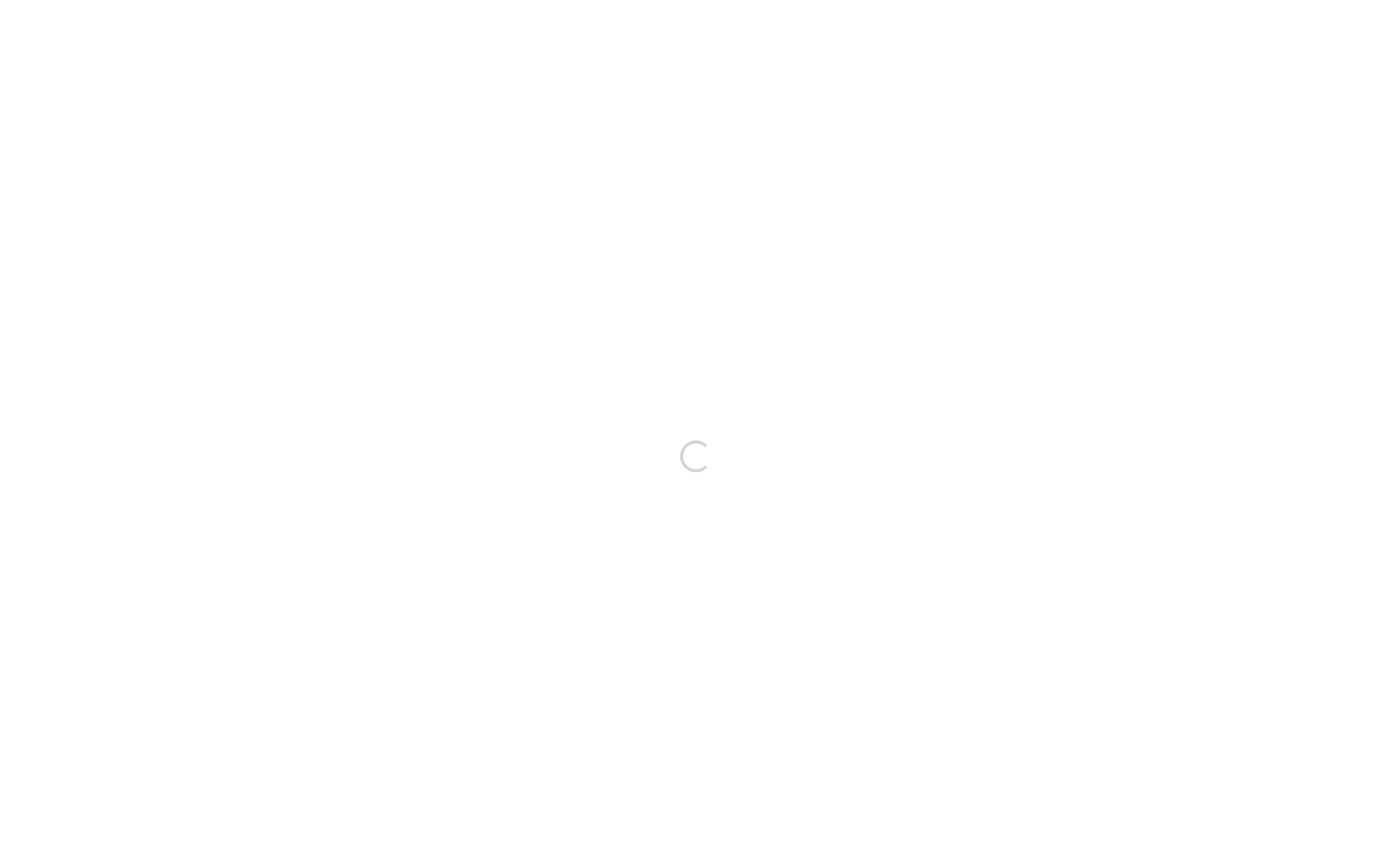 scroll, scrollTop: 0, scrollLeft: 0, axis: both 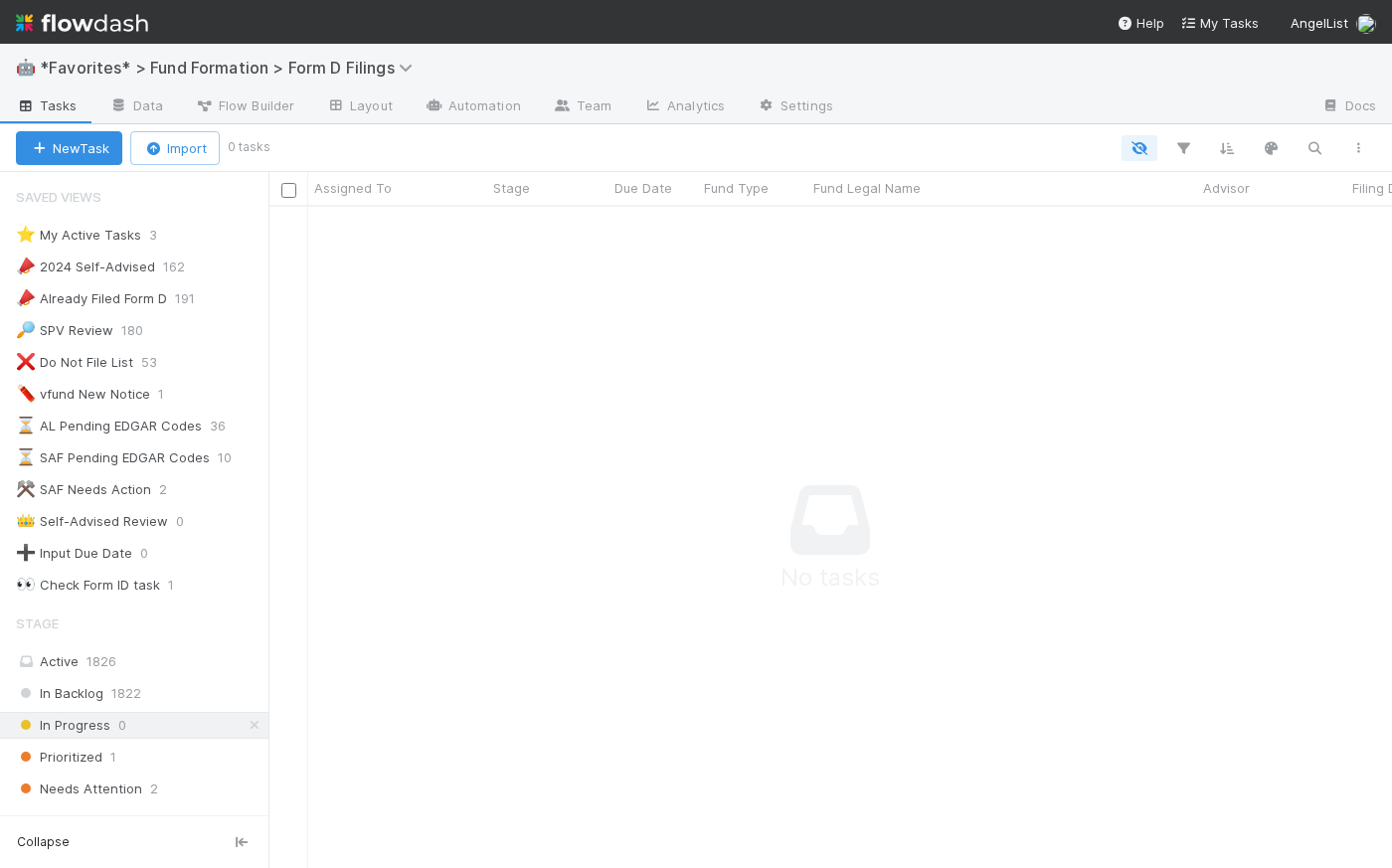 click at bounding box center [82, 23] 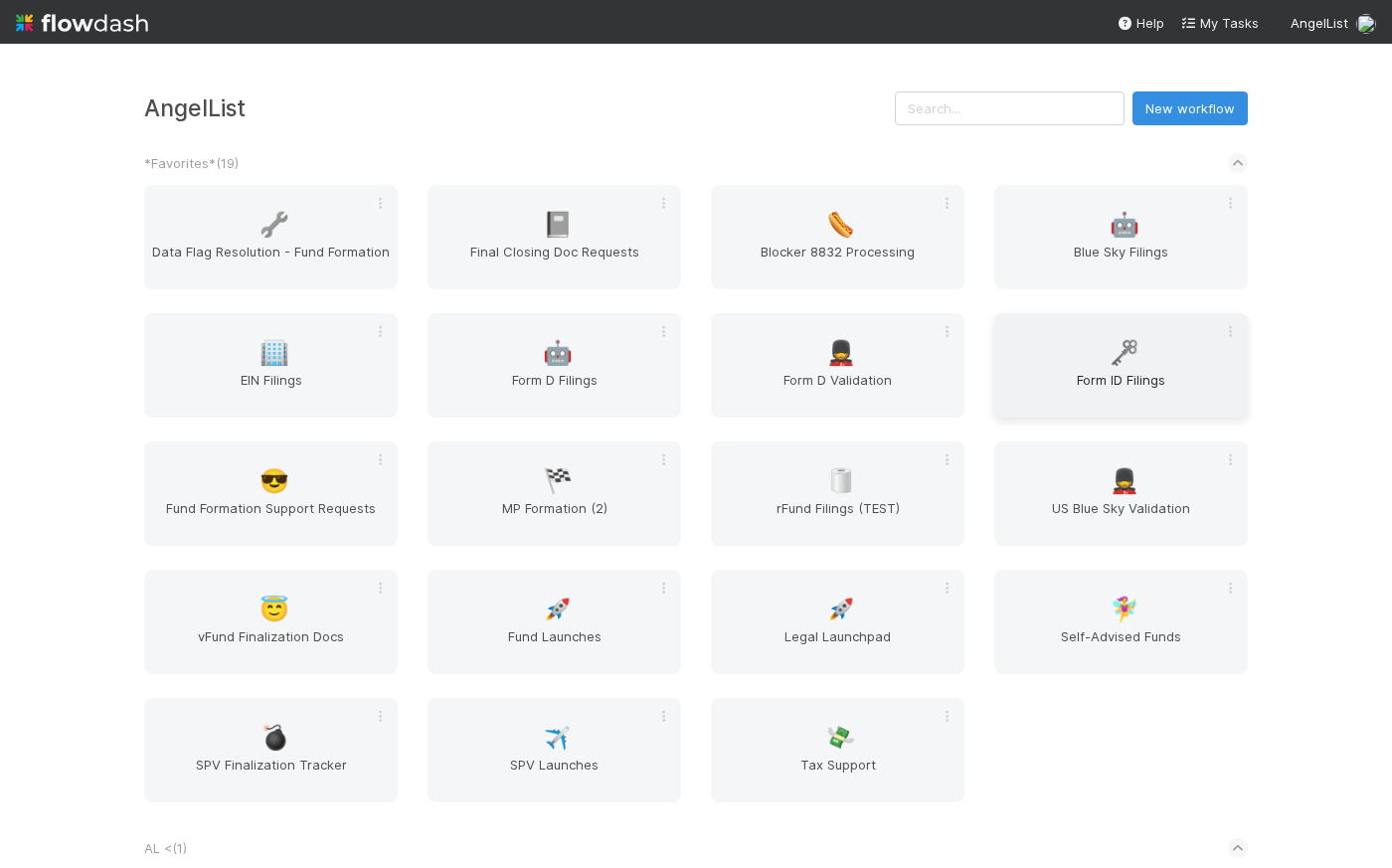 click on "Form ID Filings" at bounding box center [1121, 390] 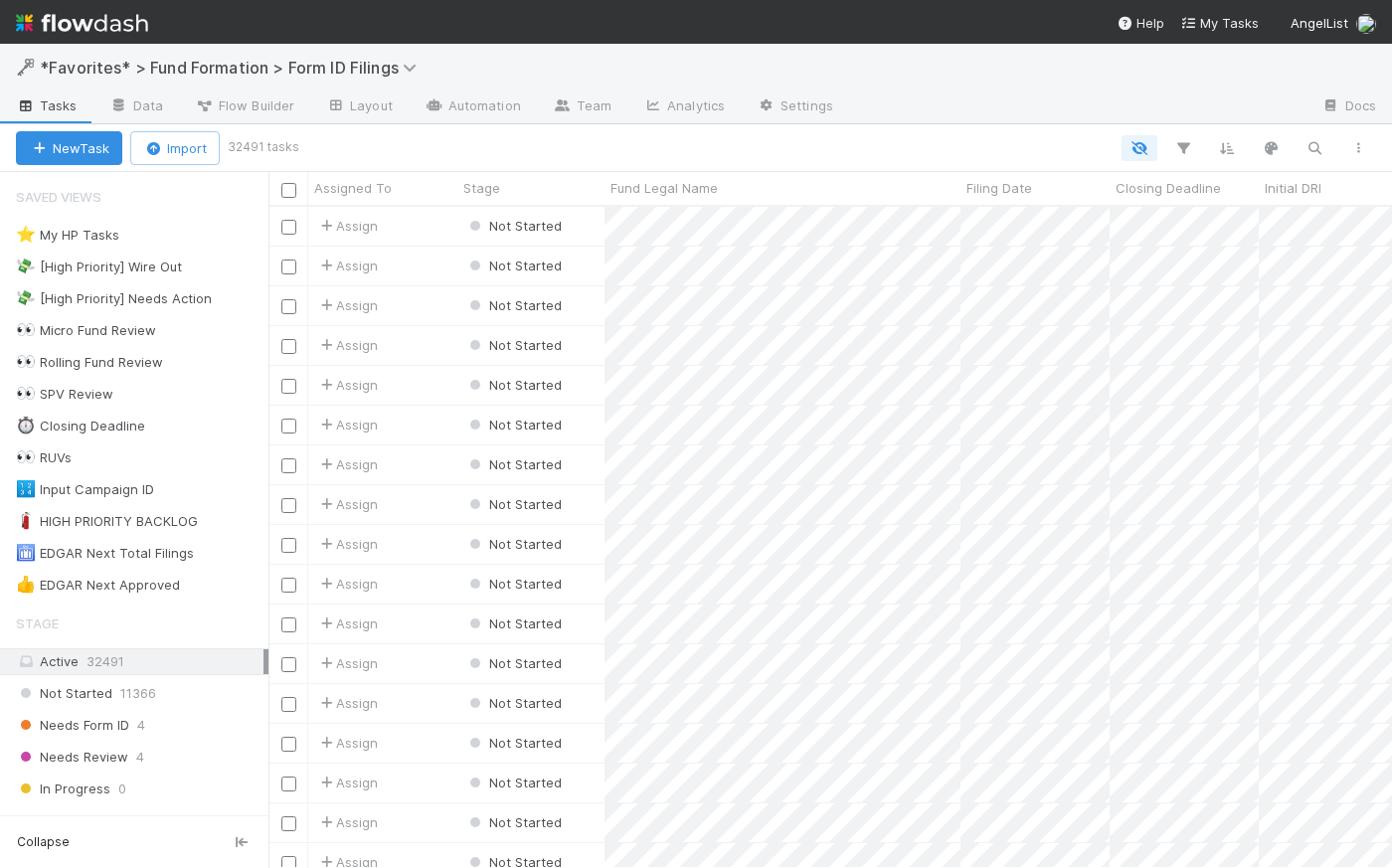 scroll, scrollTop: 14, scrollLeft: 14, axis: both 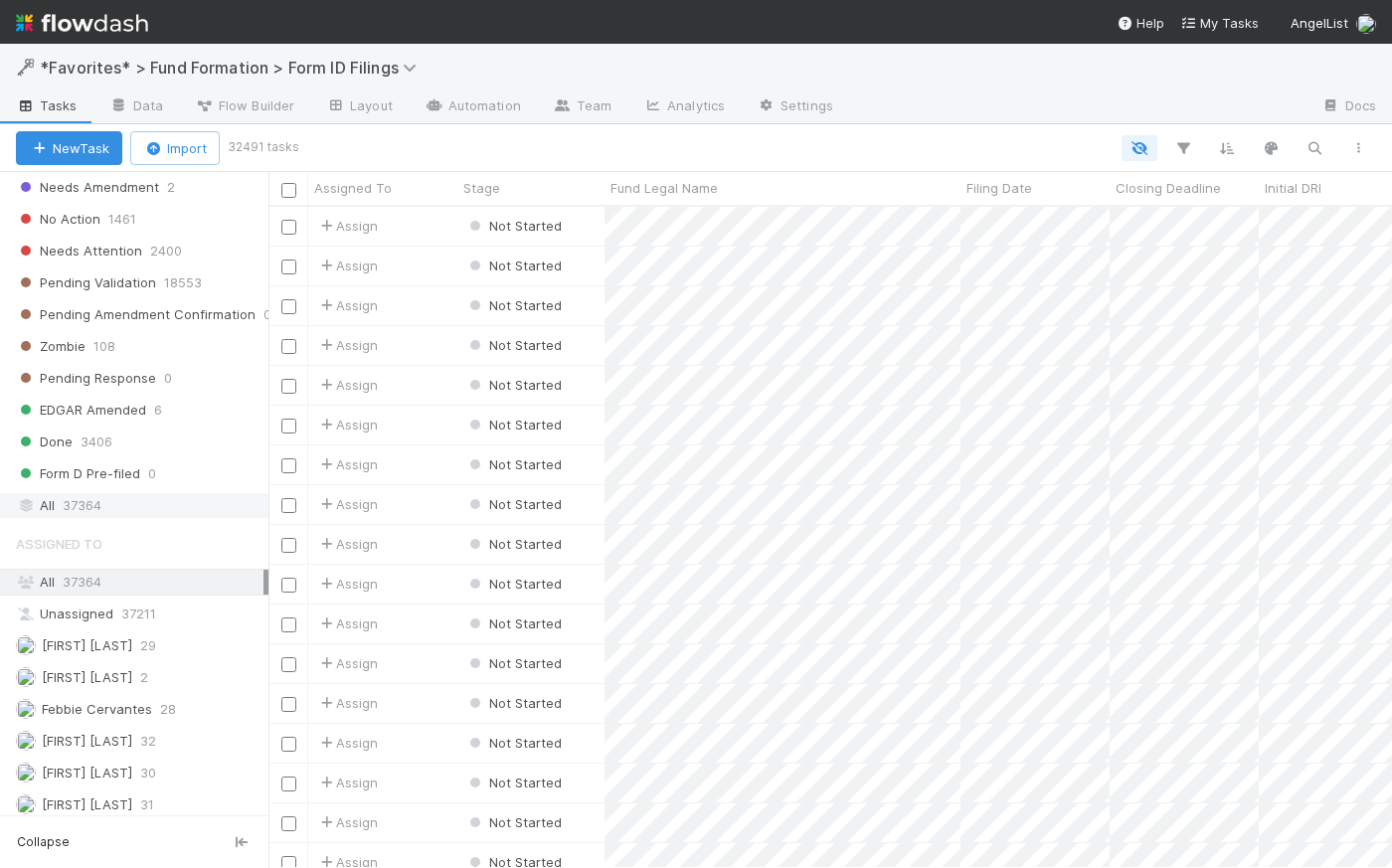 click on "All 37364" at bounding box center (139, 505) 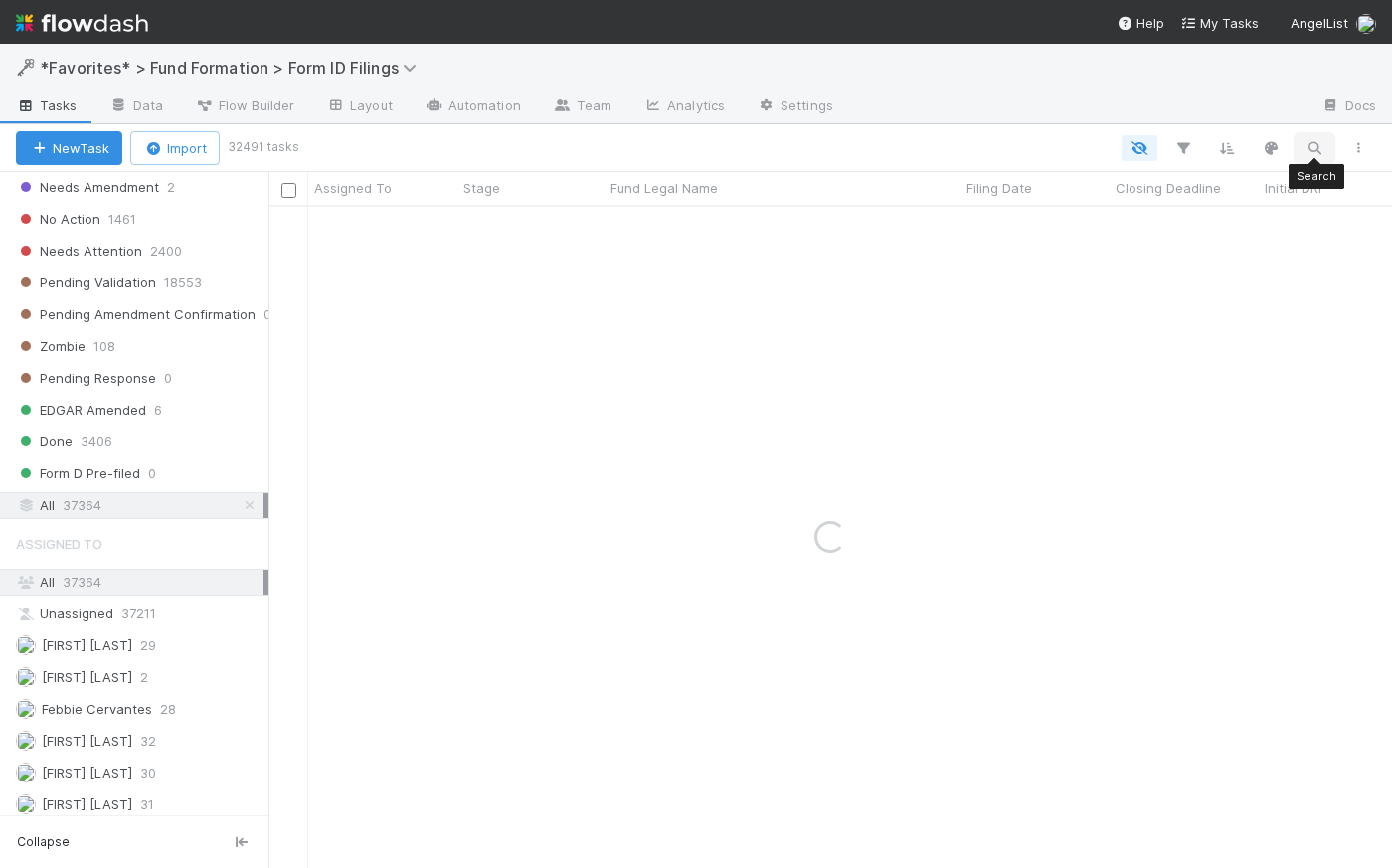 click at bounding box center [1314, 148] 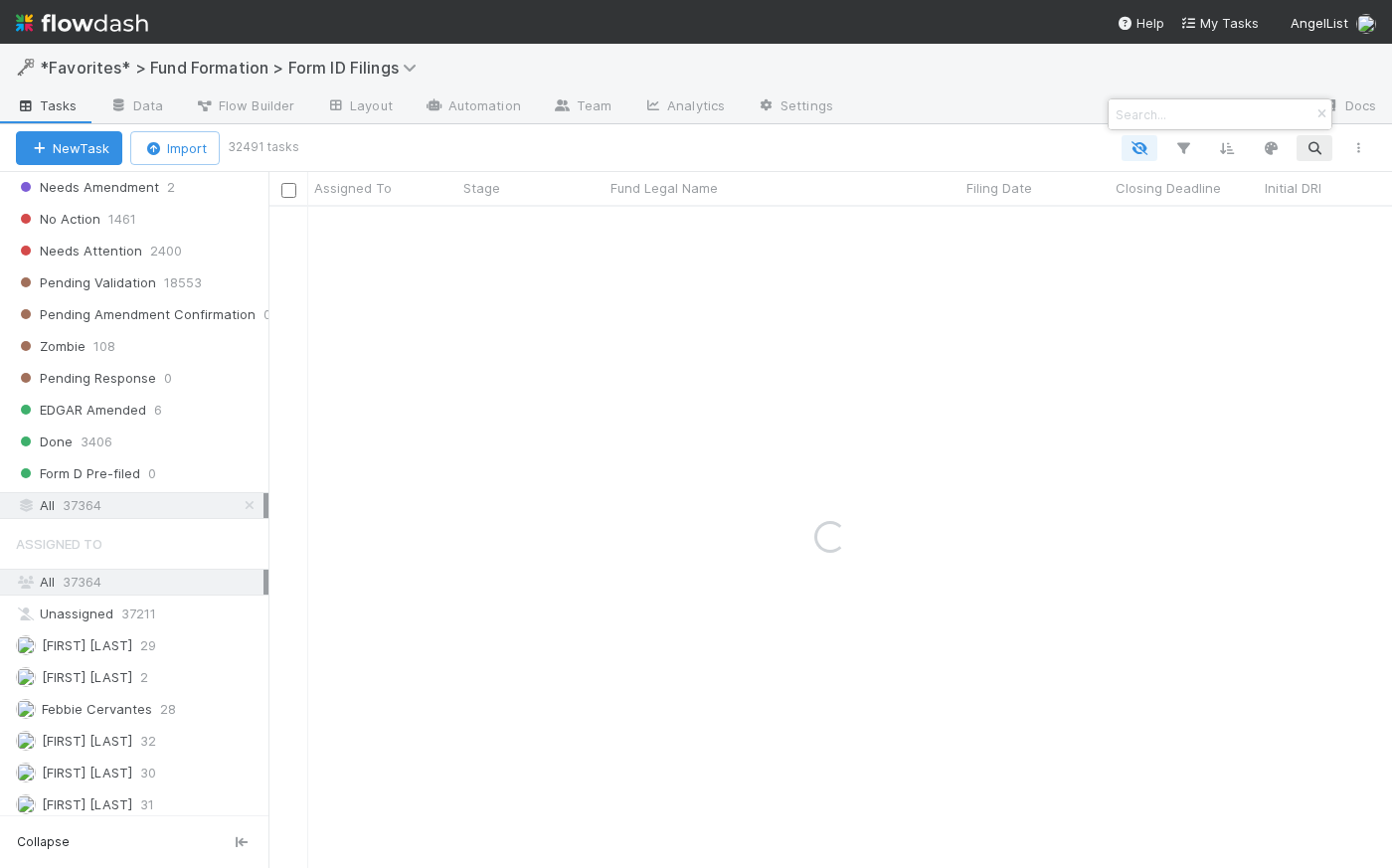 click at bounding box center (1211, 114) 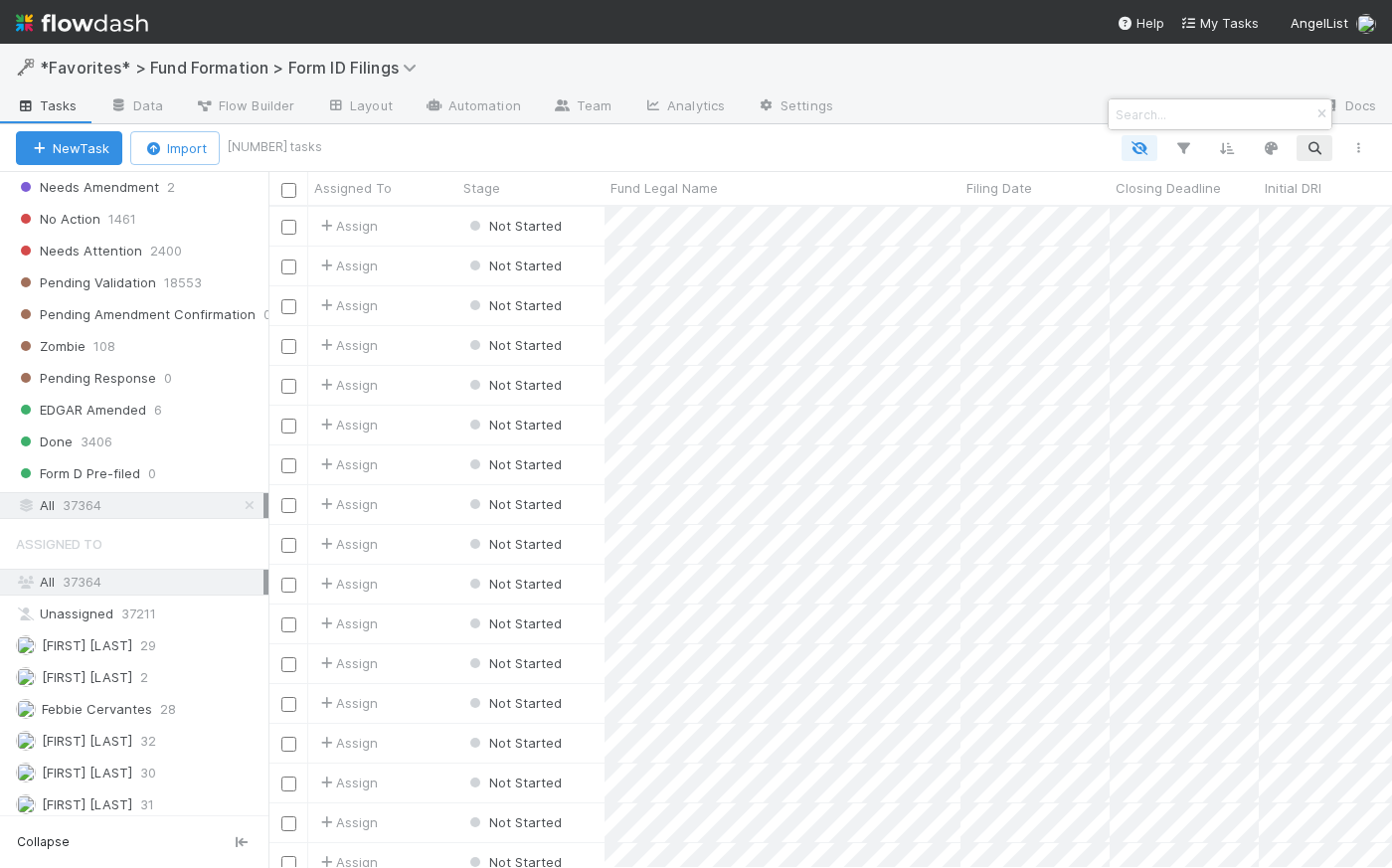 scroll, scrollTop: 14, scrollLeft: 14, axis: both 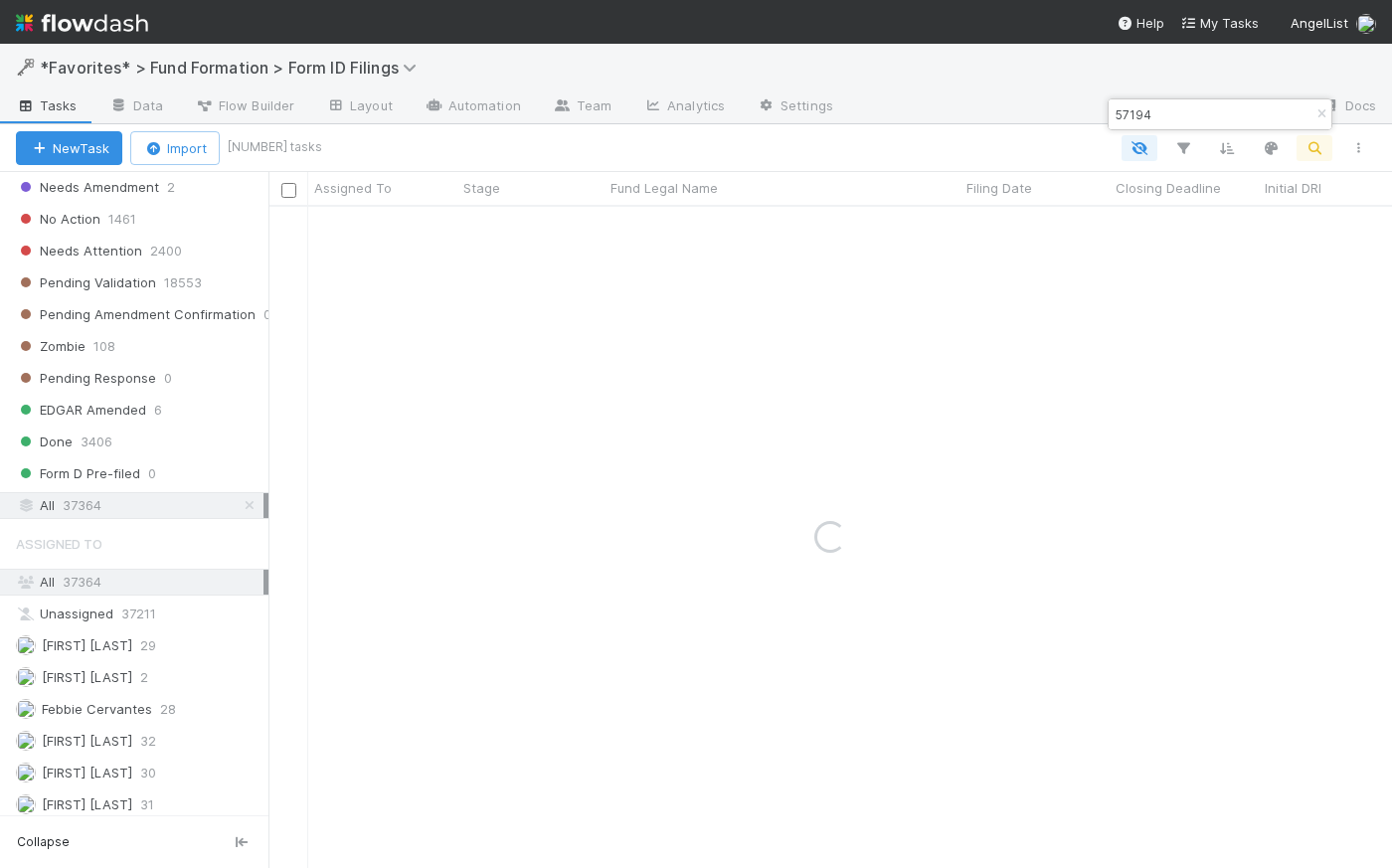 click on "57194" at bounding box center [1211, 114] 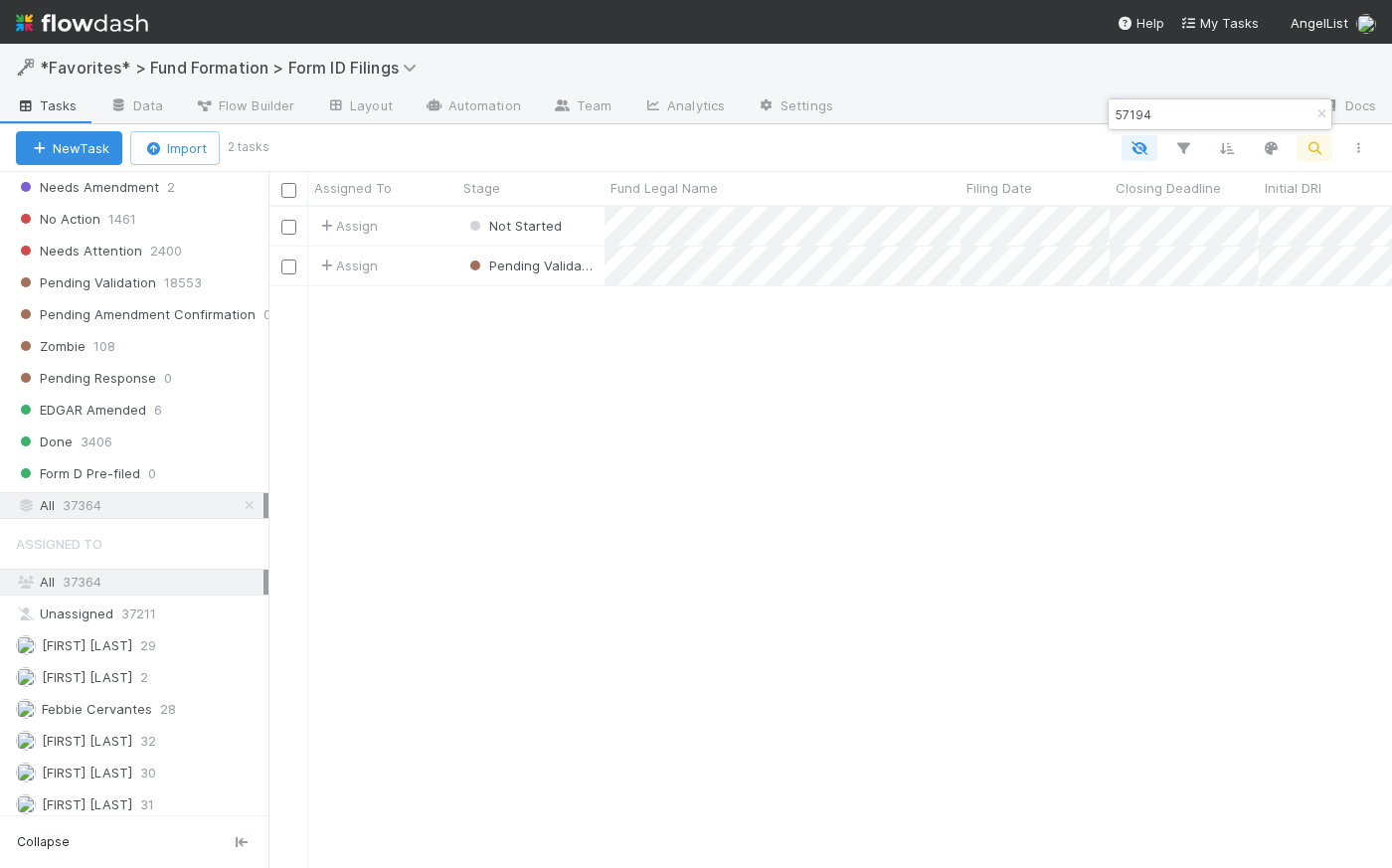 scroll, scrollTop: 14, scrollLeft: 14, axis: both 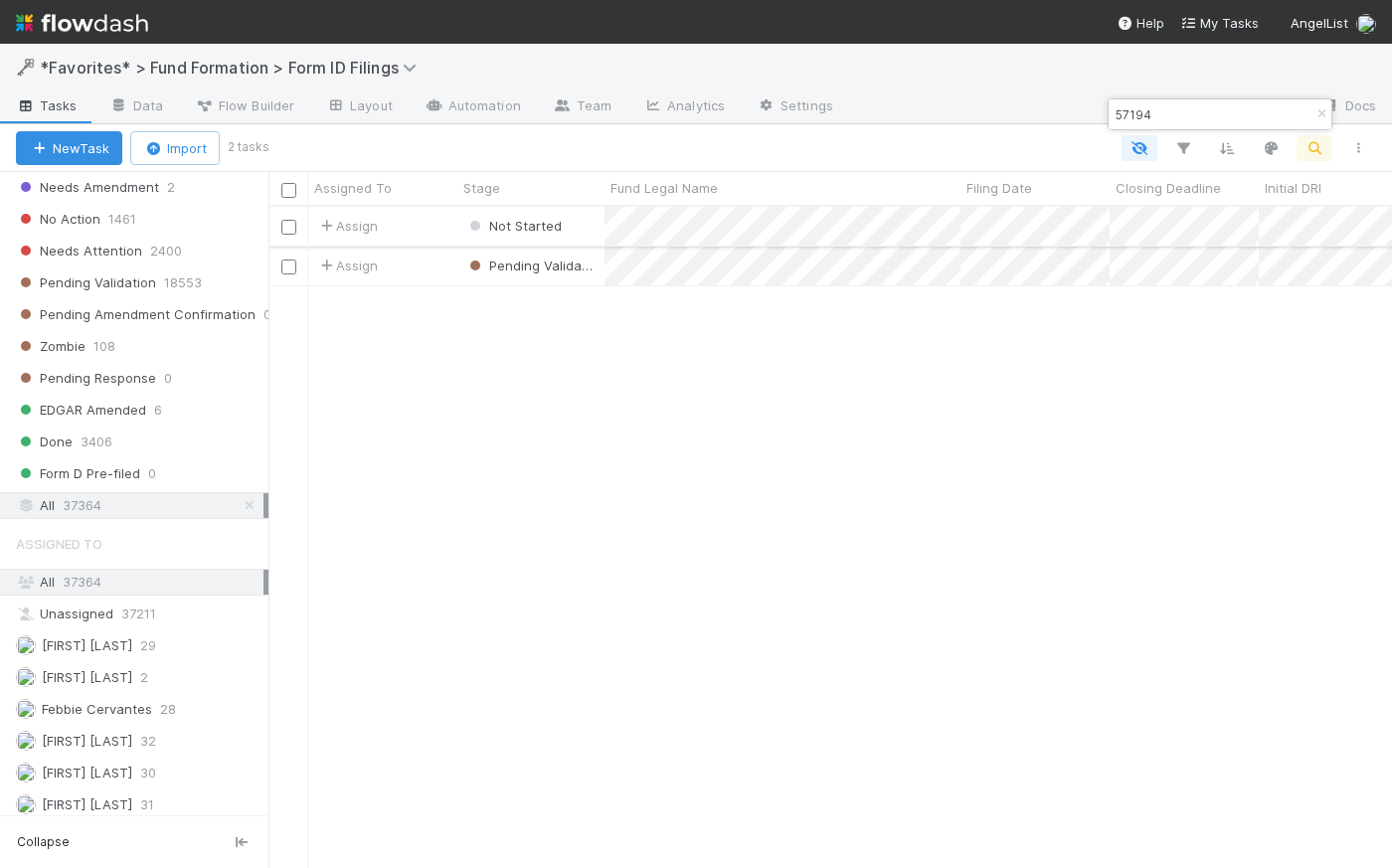type on "57194" 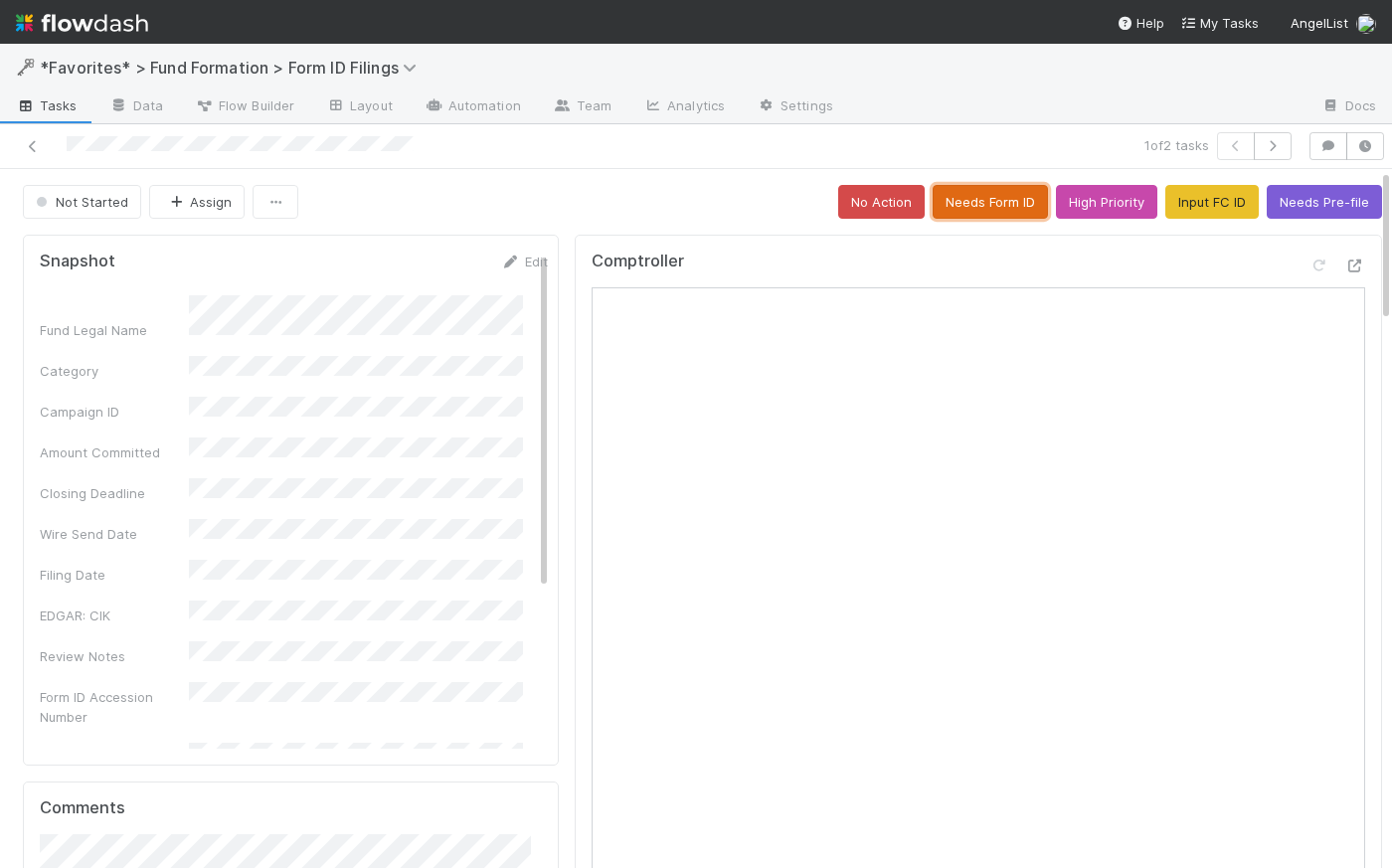 click on "Needs Form ID" at bounding box center [990, 202] 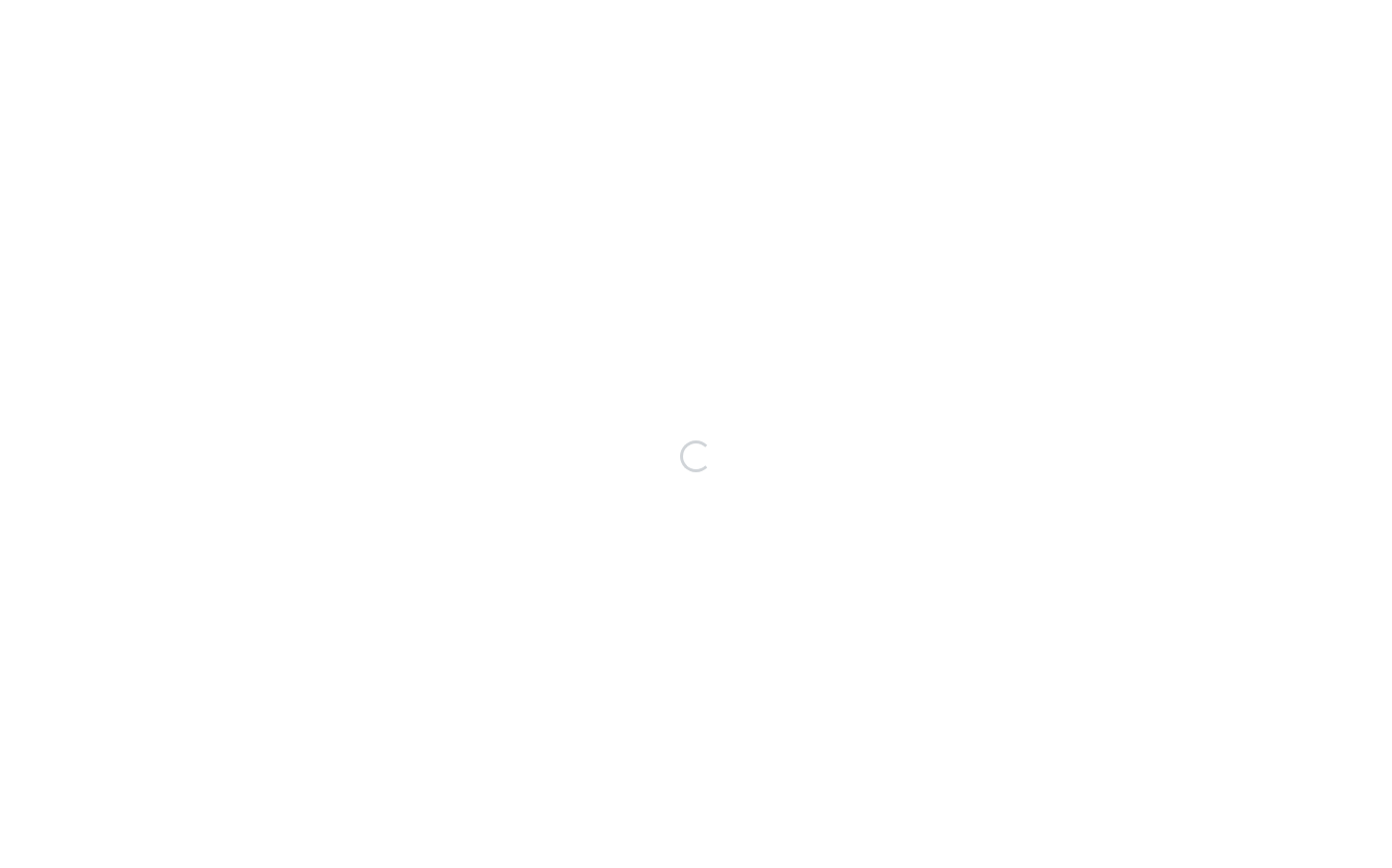 scroll, scrollTop: 0, scrollLeft: 0, axis: both 